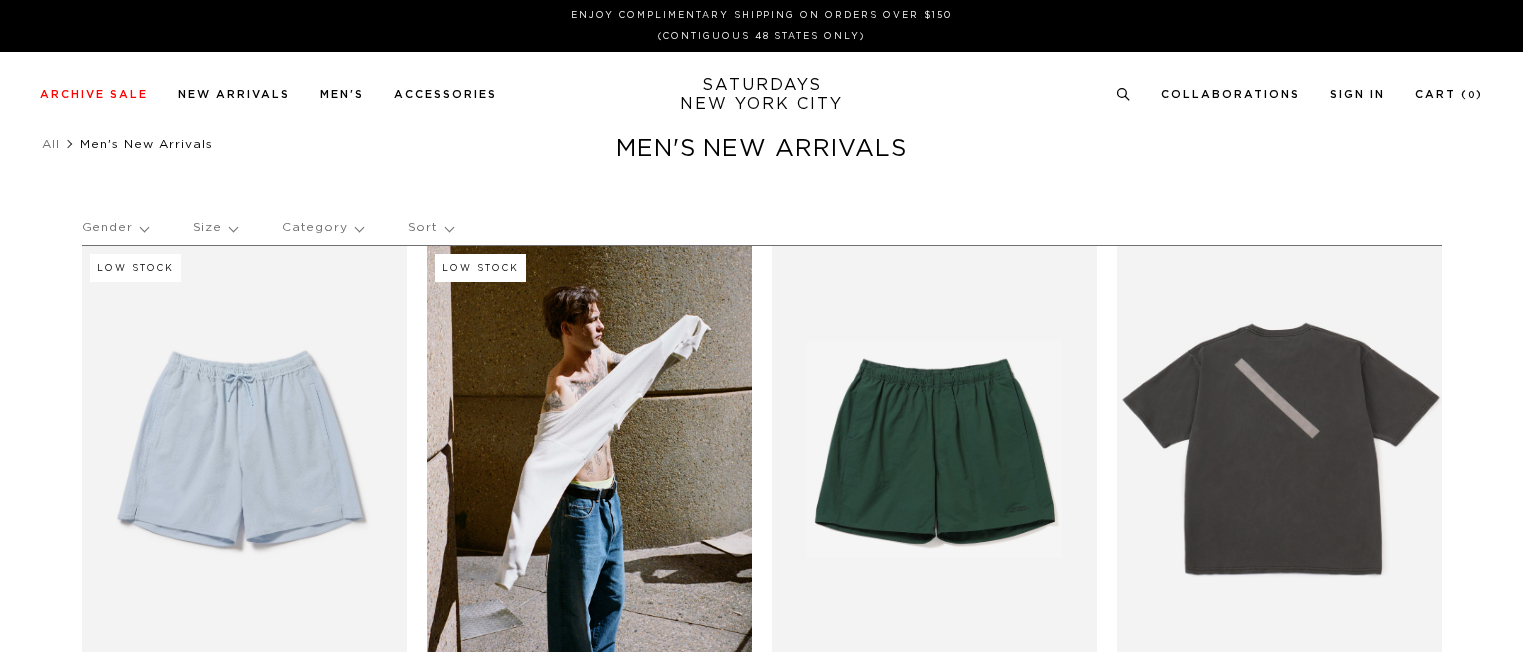 scroll, scrollTop: 0, scrollLeft: 0, axis: both 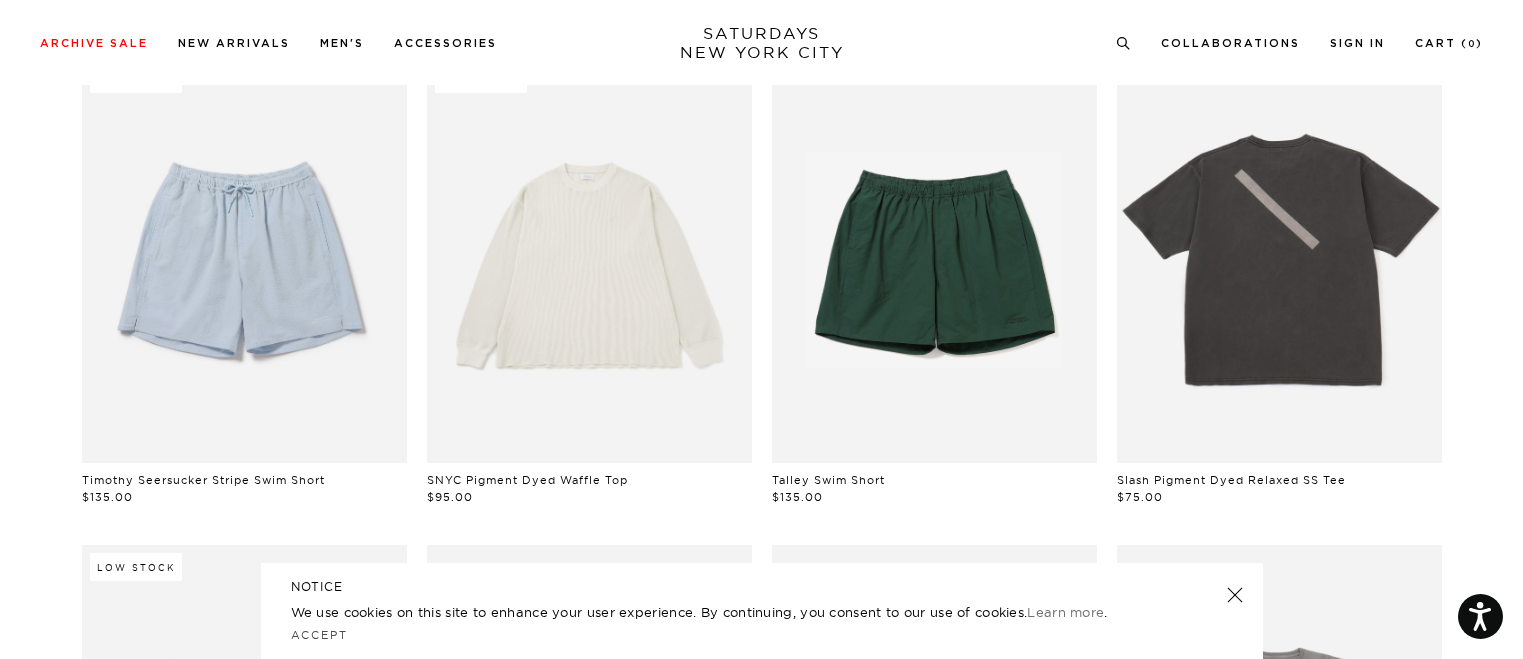 click at bounding box center [589, 260] 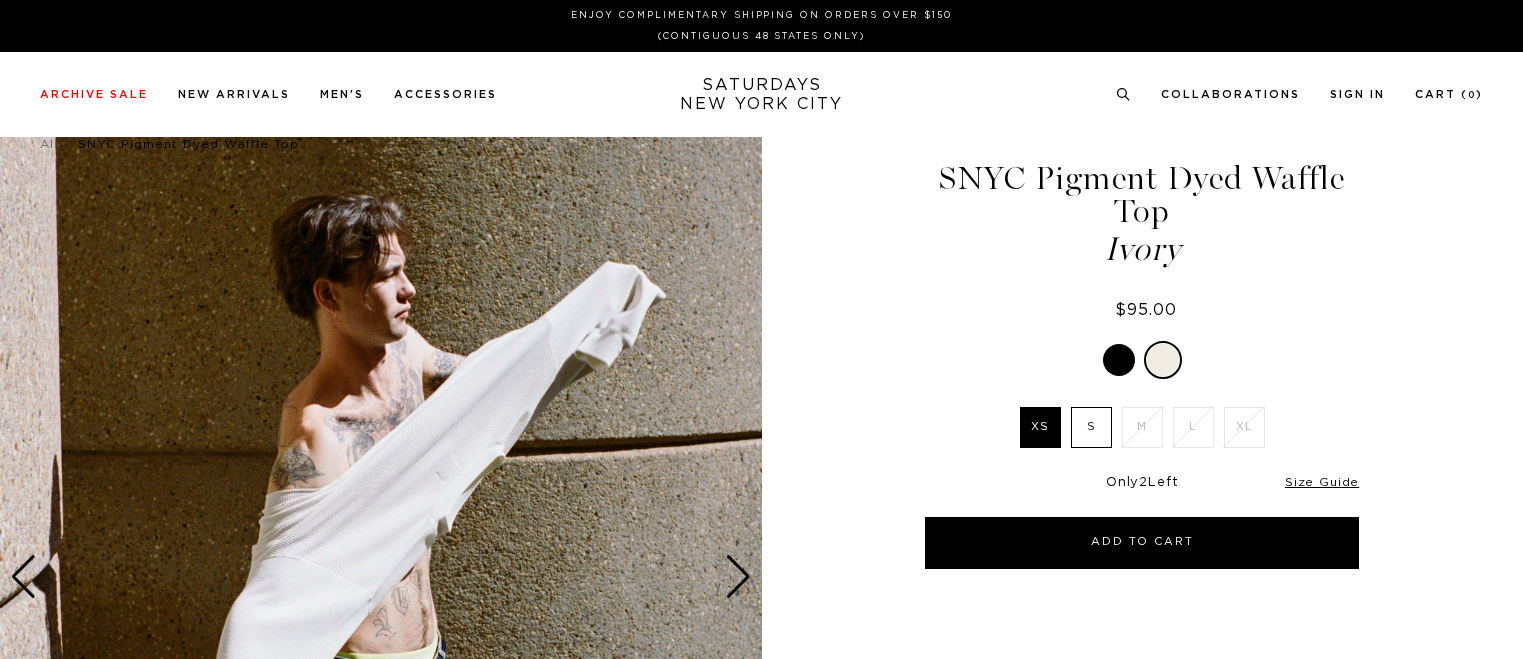 scroll, scrollTop: 0, scrollLeft: 0, axis: both 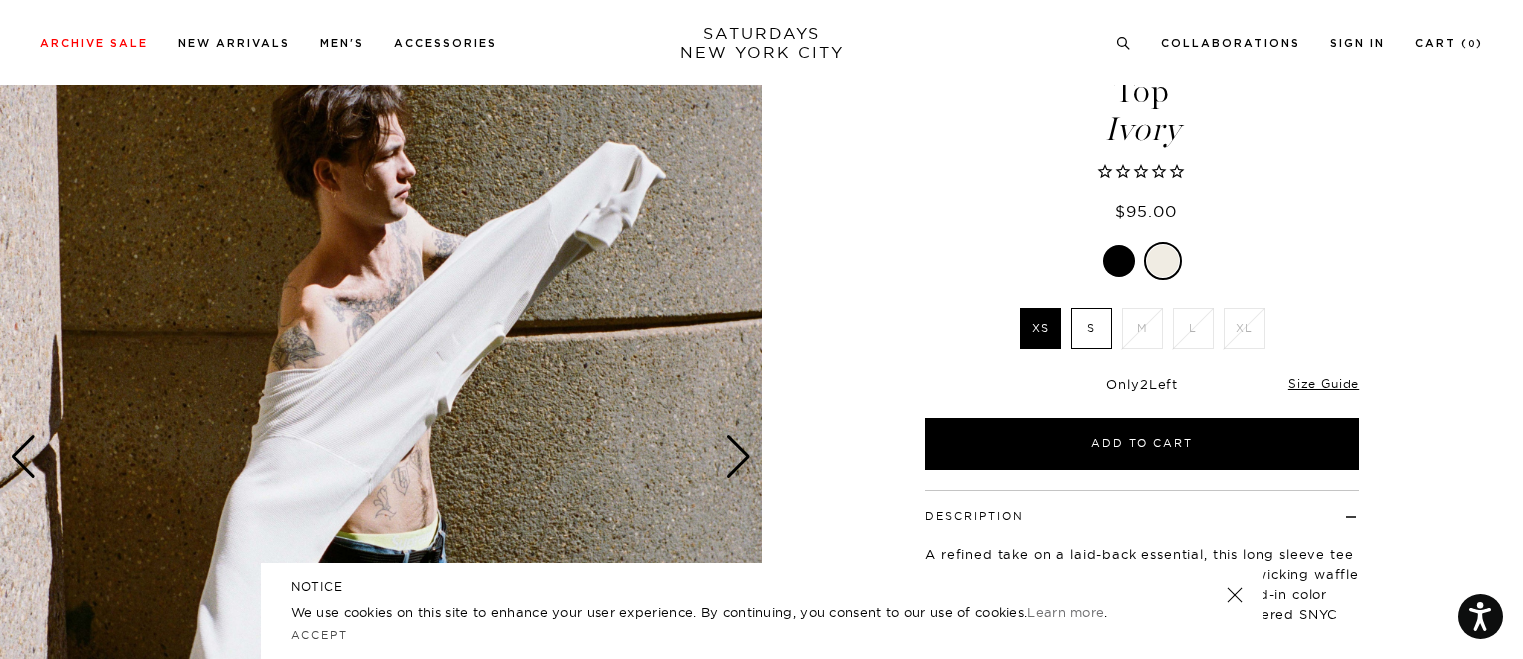 click at bounding box center [1119, 261] 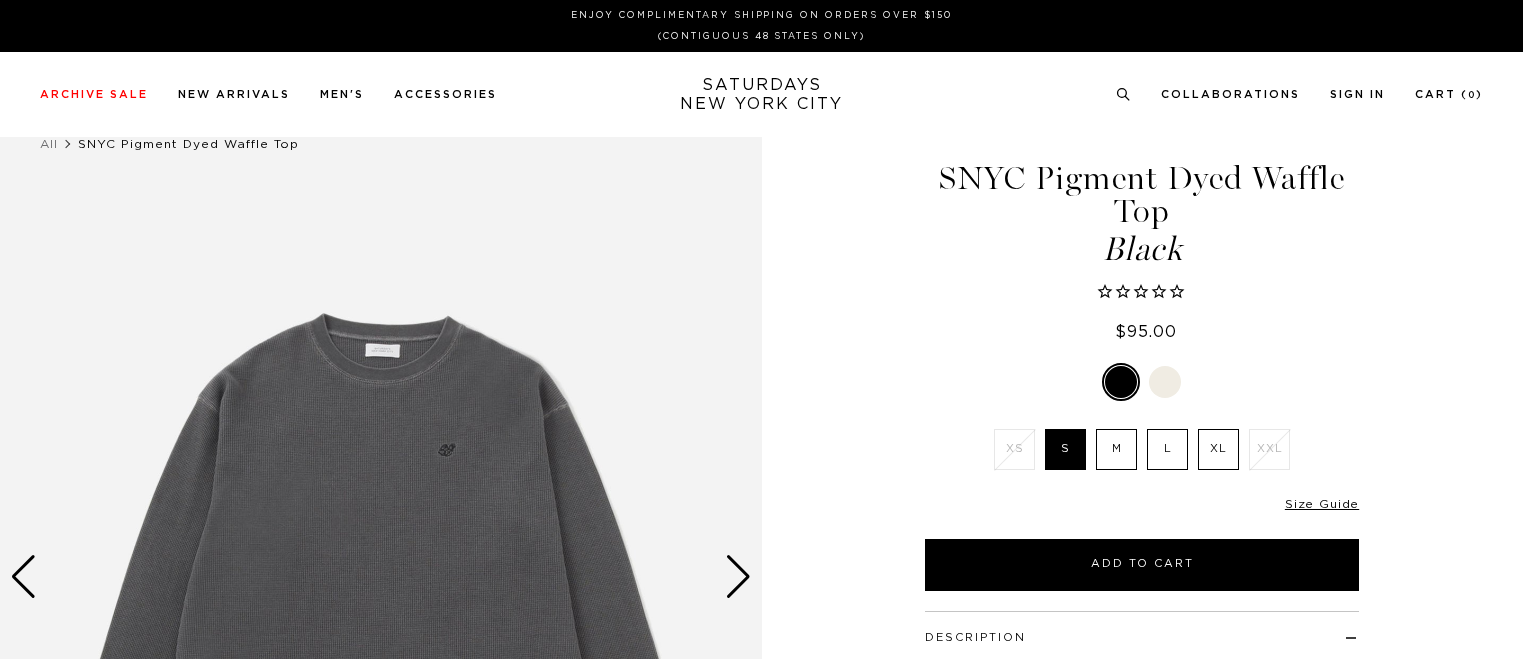 scroll, scrollTop: 0, scrollLeft: 0, axis: both 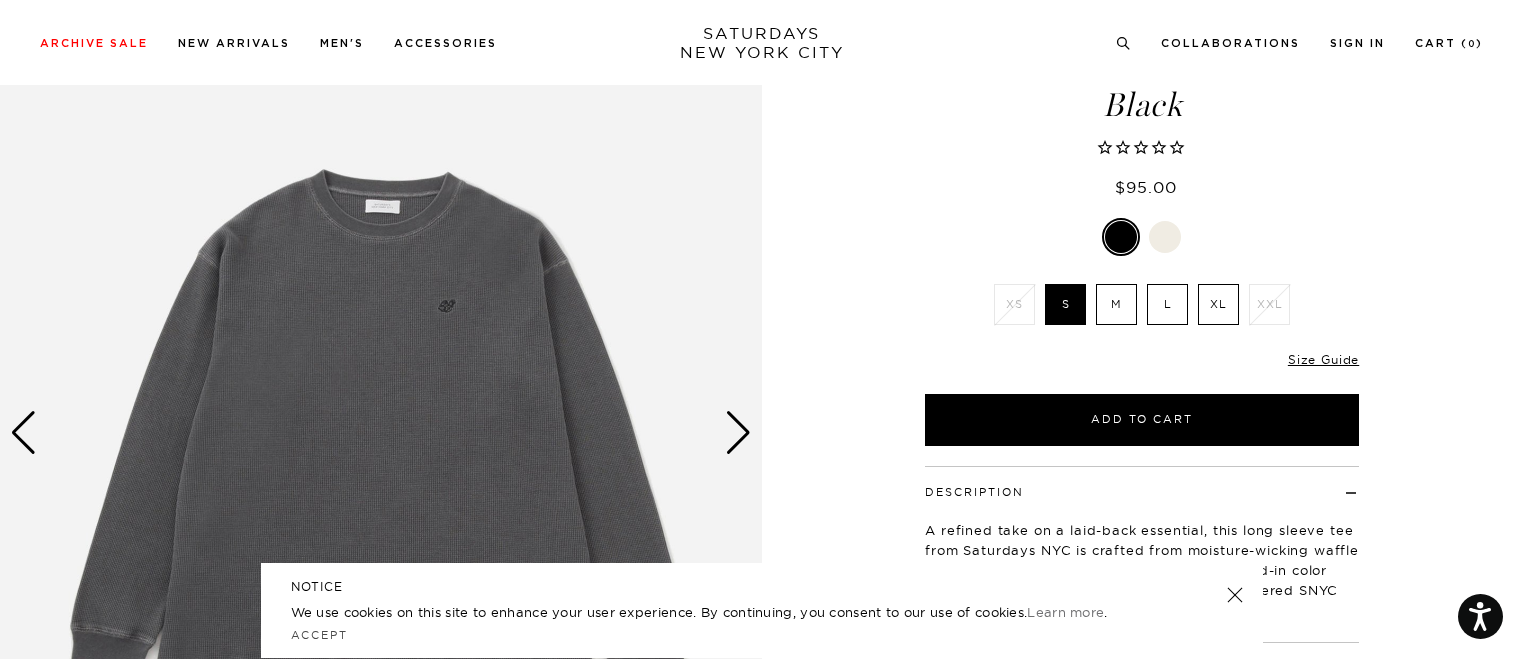 click at bounding box center (381, 433) 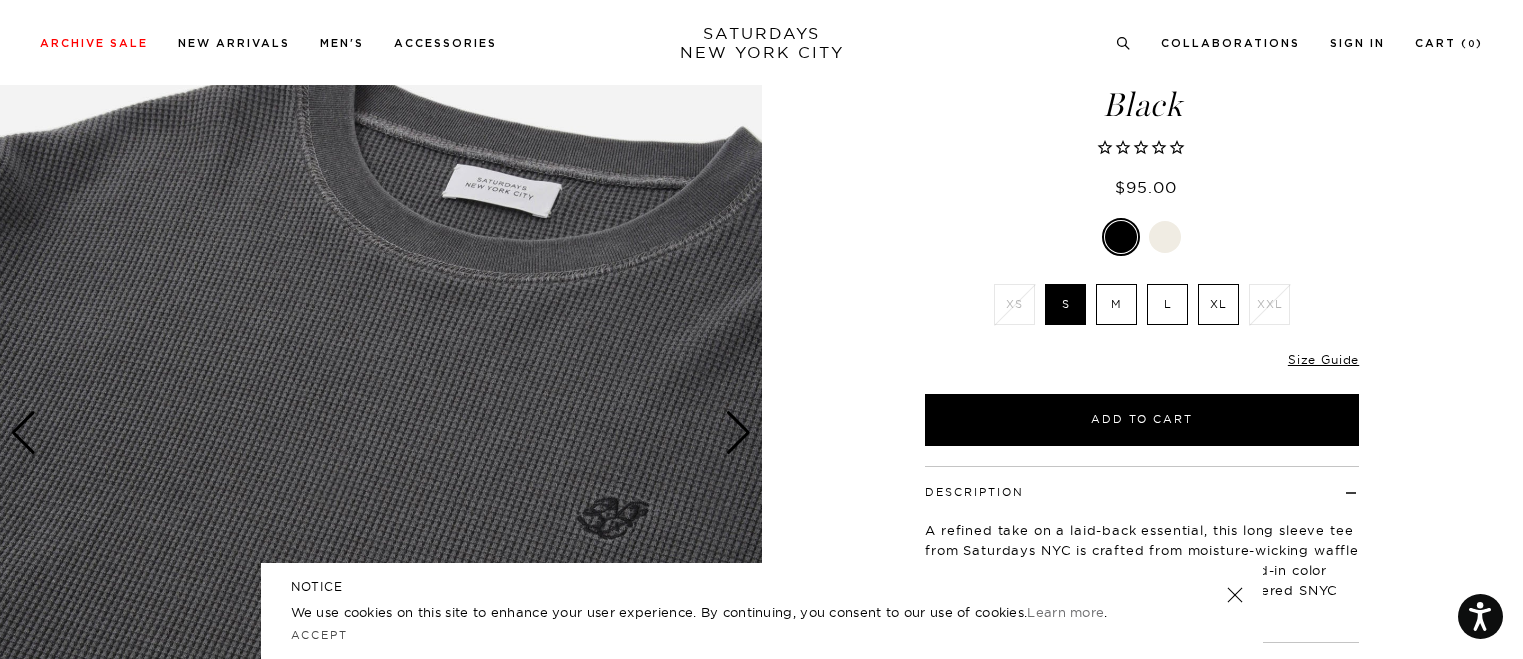 click at bounding box center (738, 433) 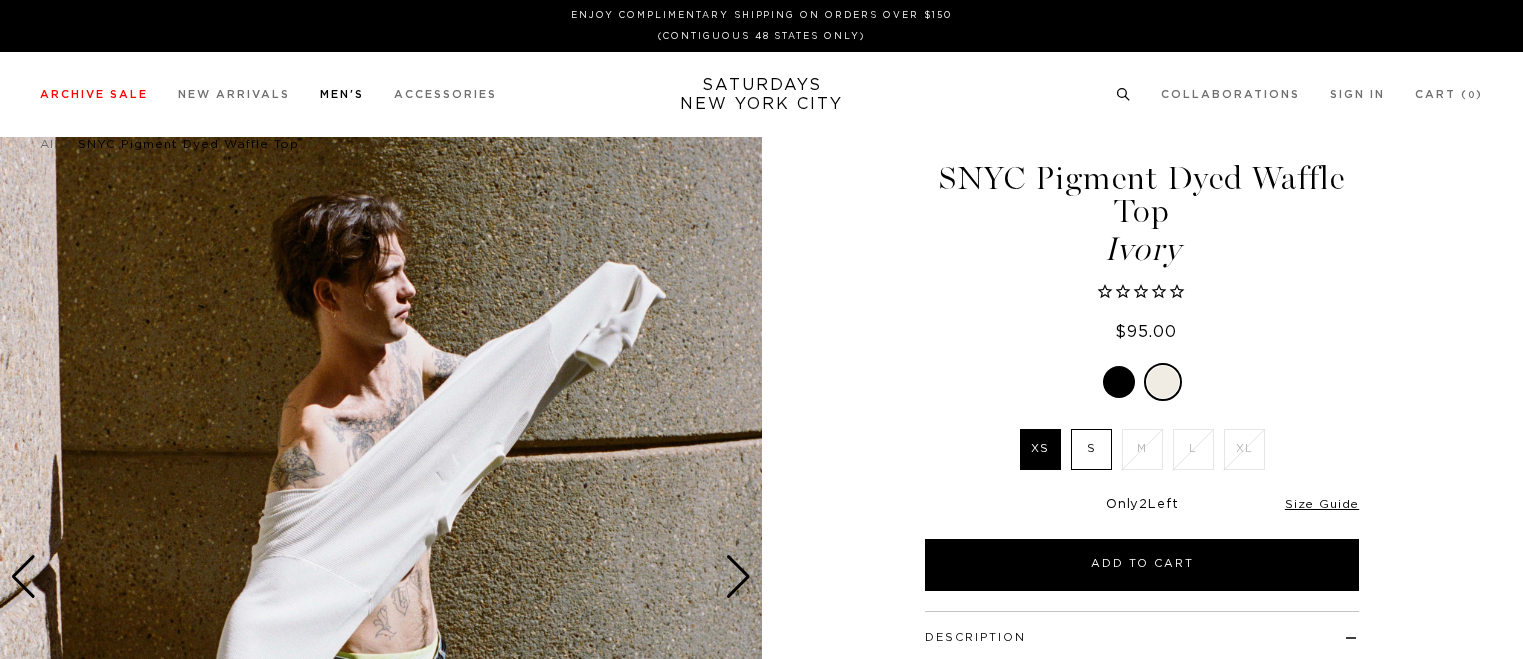scroll, scrollTop: 120, scrollLeft: 0, axis: vertical 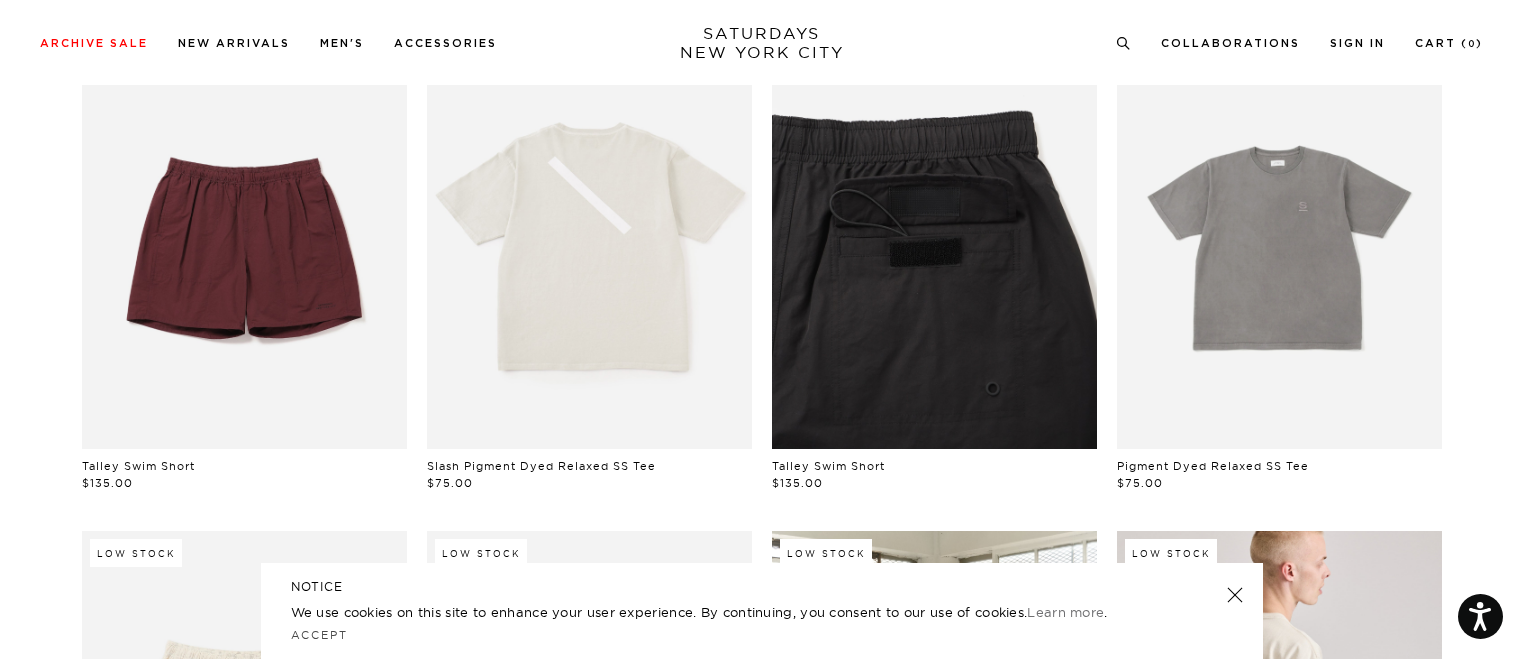 click at bounding box center (934, 246) 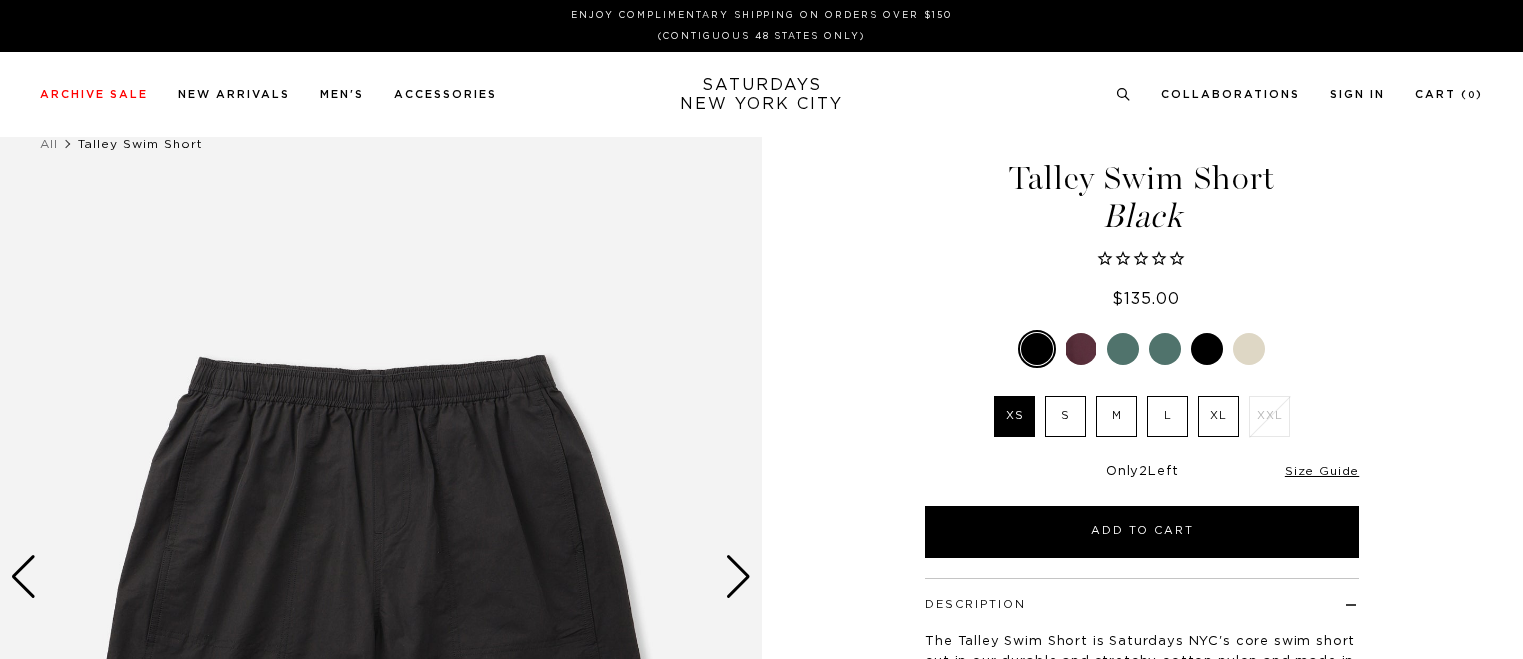 scroll, scrollTop: 0, scrollLeft: 0, axis: both 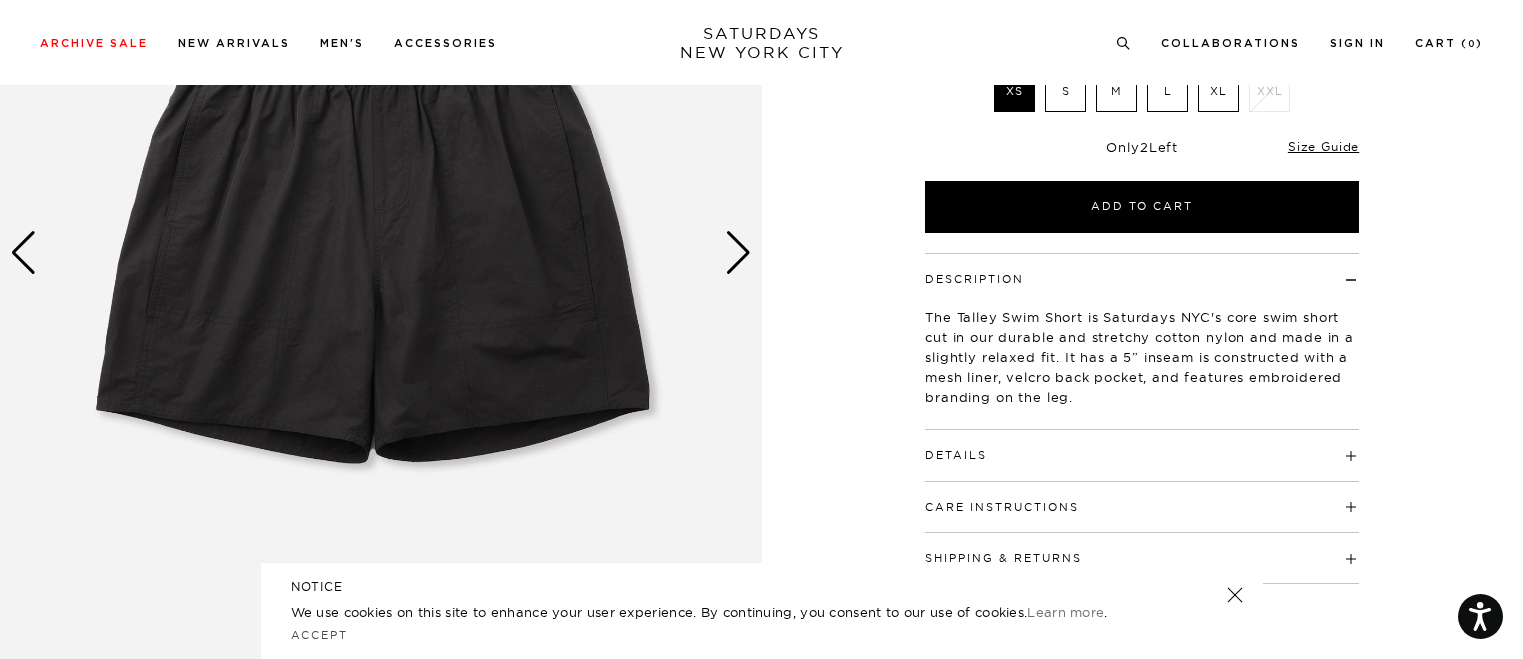 click at bounding box center (738, 253) 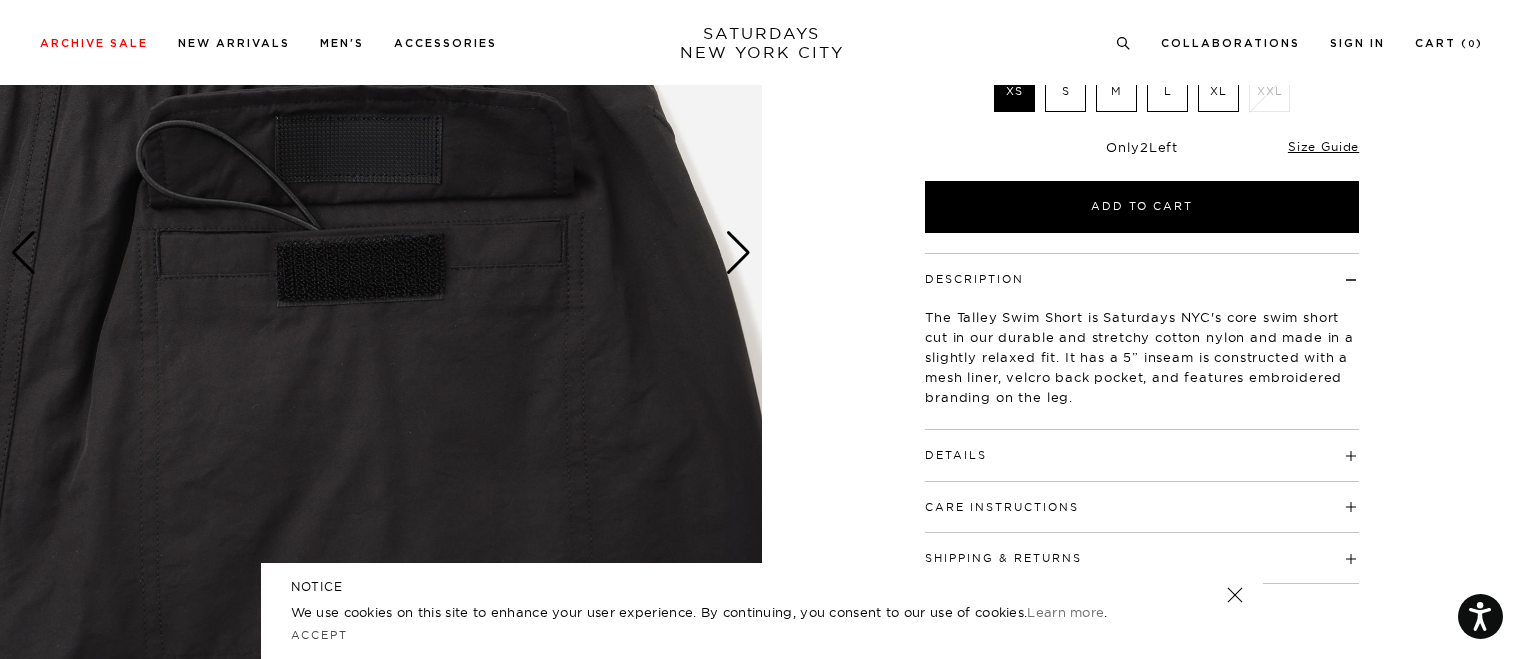 click at bounding box center (738, 253) 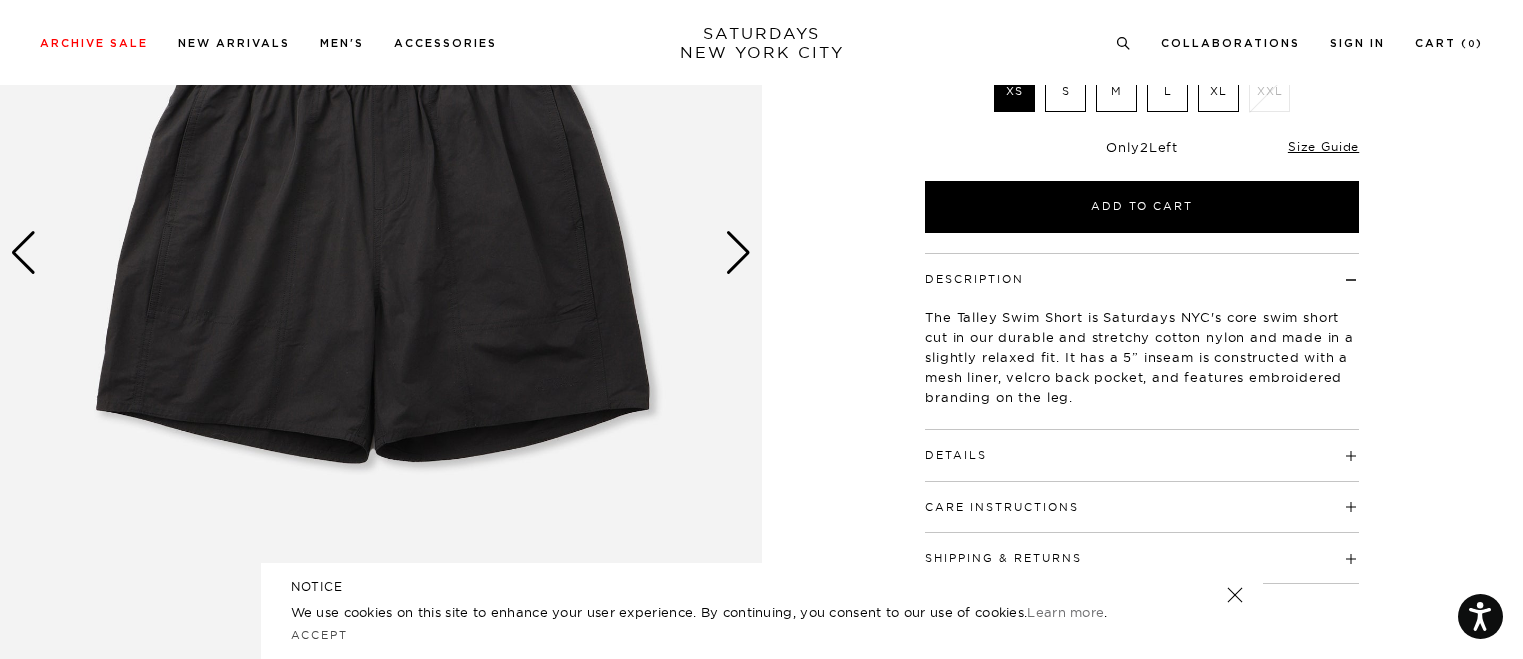 click at bounding box center (738, 253) 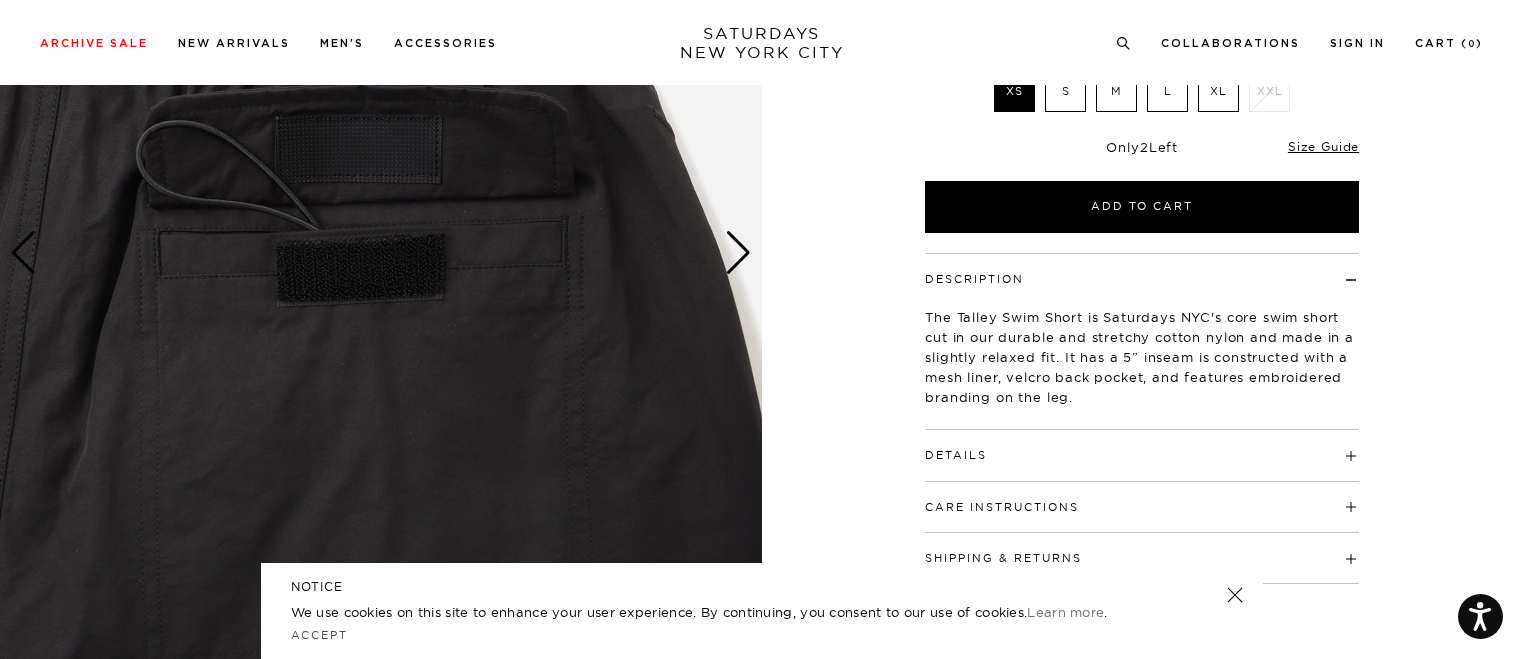 click at bounding box center (738, 253) 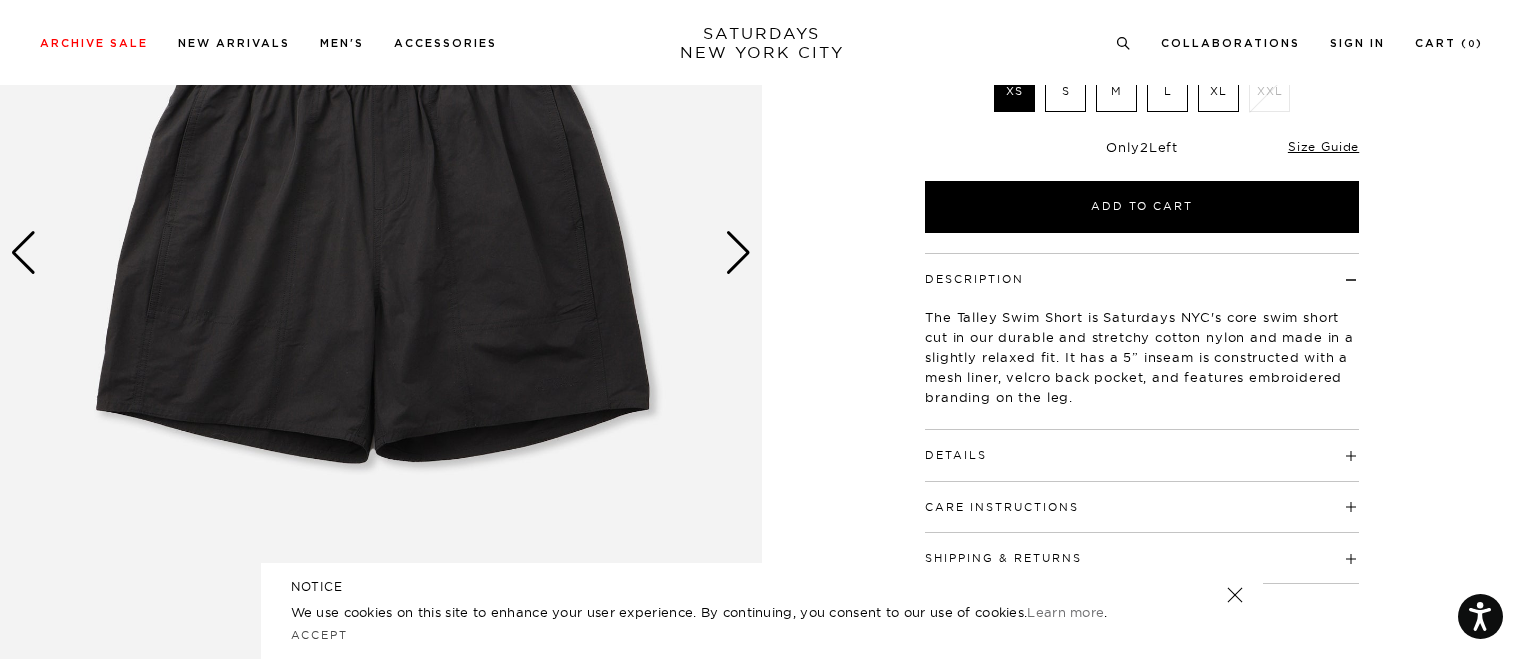 click at bounding box center (738, 253) 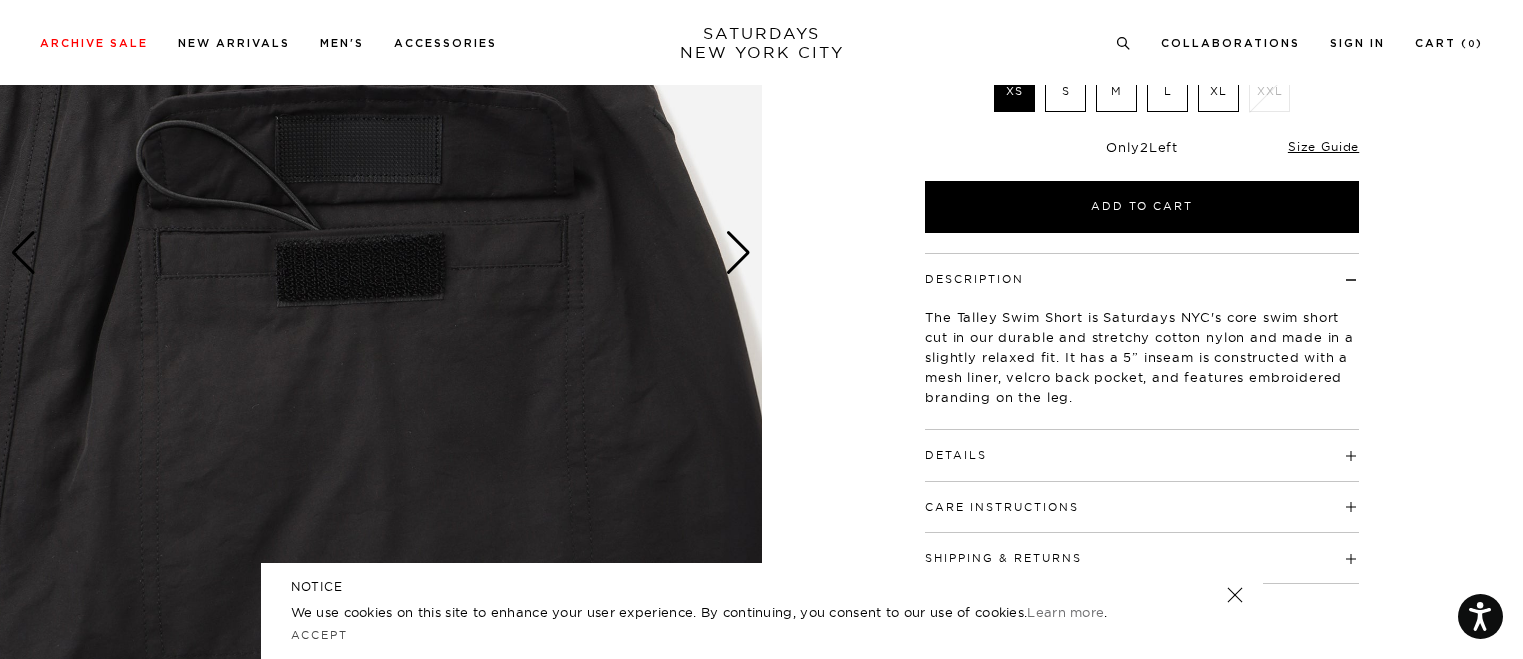 click at bounding box center [738, 253] 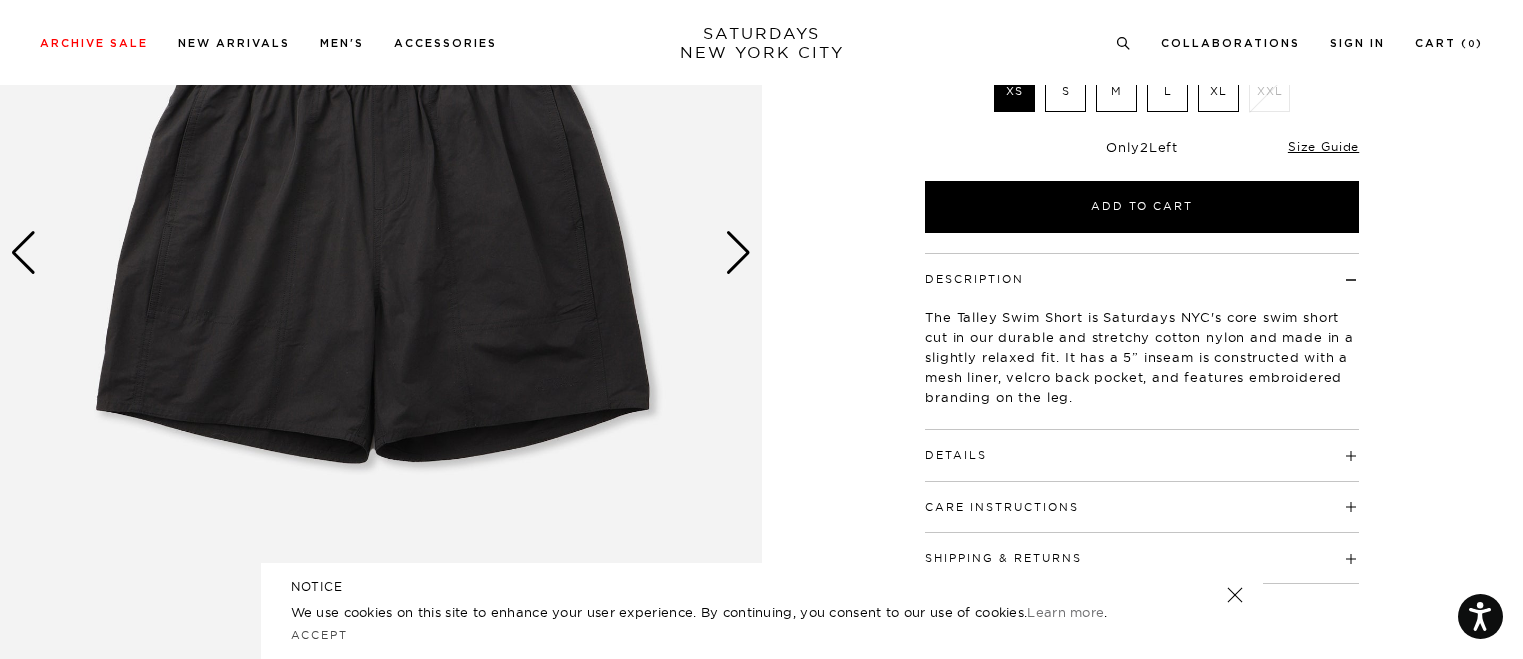 click on "M" at bounding box center [1116, 91] 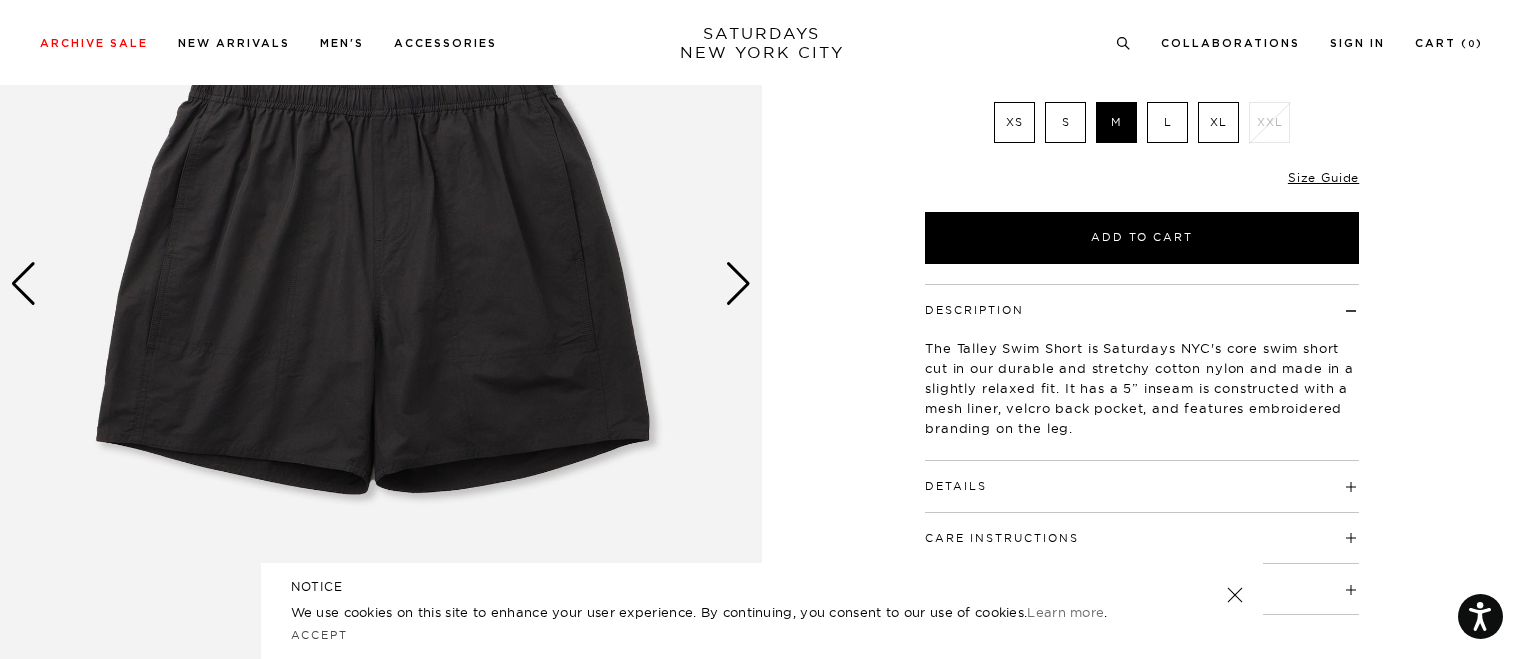 scroll, scrollTop: 302, scrollLeft: 0, axis: vertical 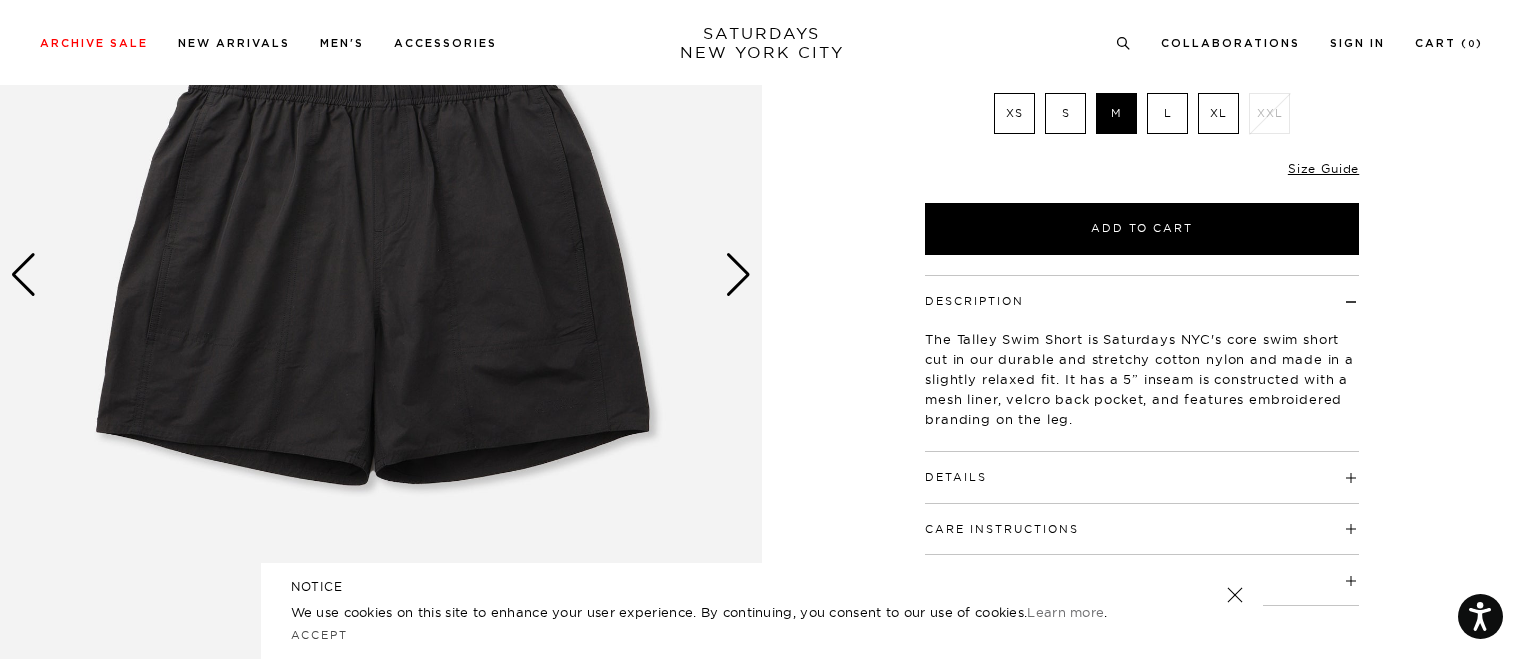 click on "Details" at bounding box center (956, 477) 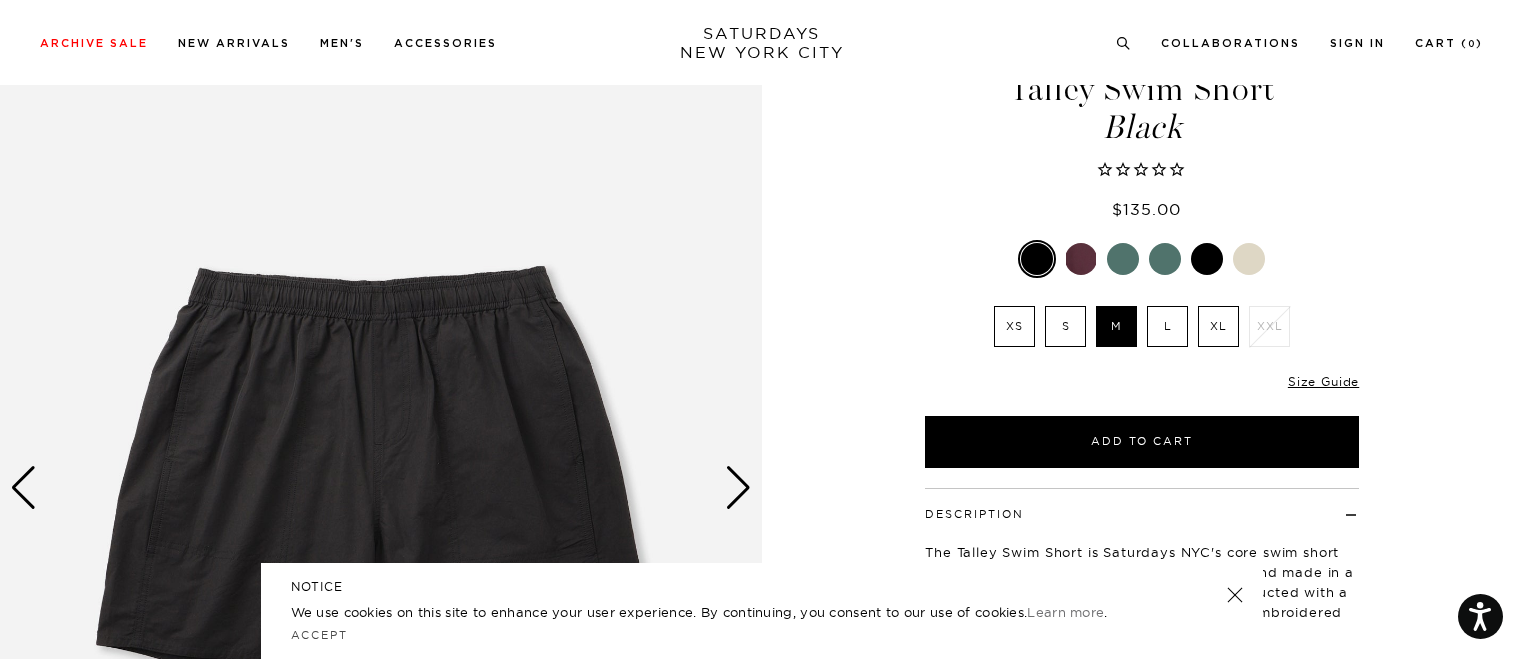 scroll, scrollTop: 88, scrollLeft: 0, axis: vertical 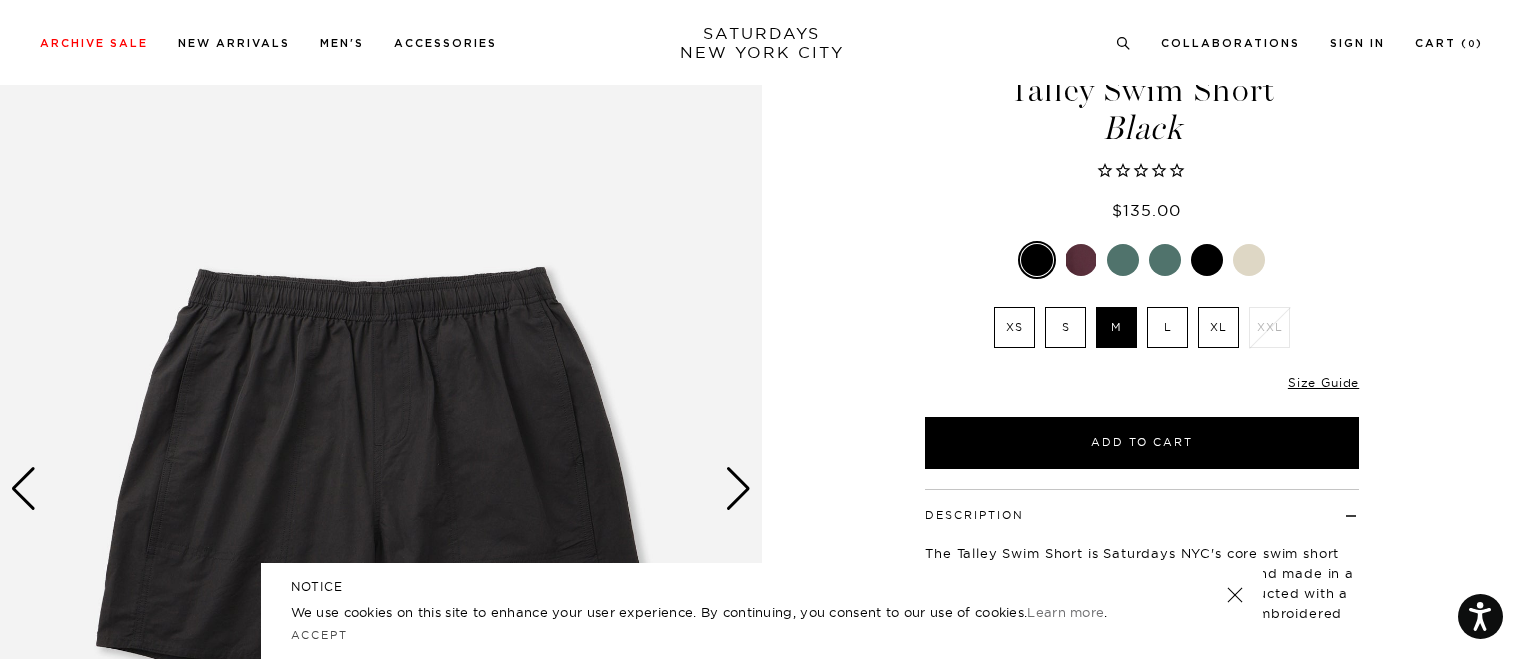 click at bounding box center (738, 489) 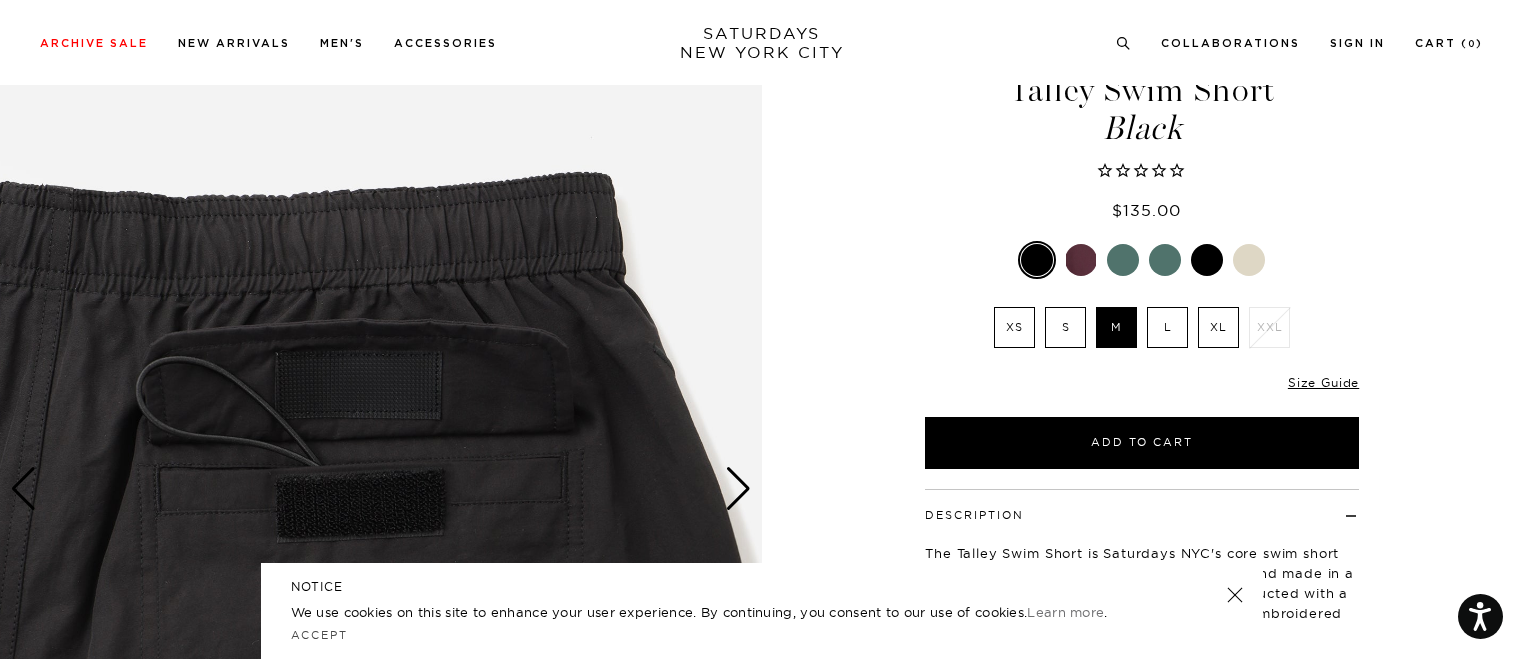 click at bounding box center (381, 489) 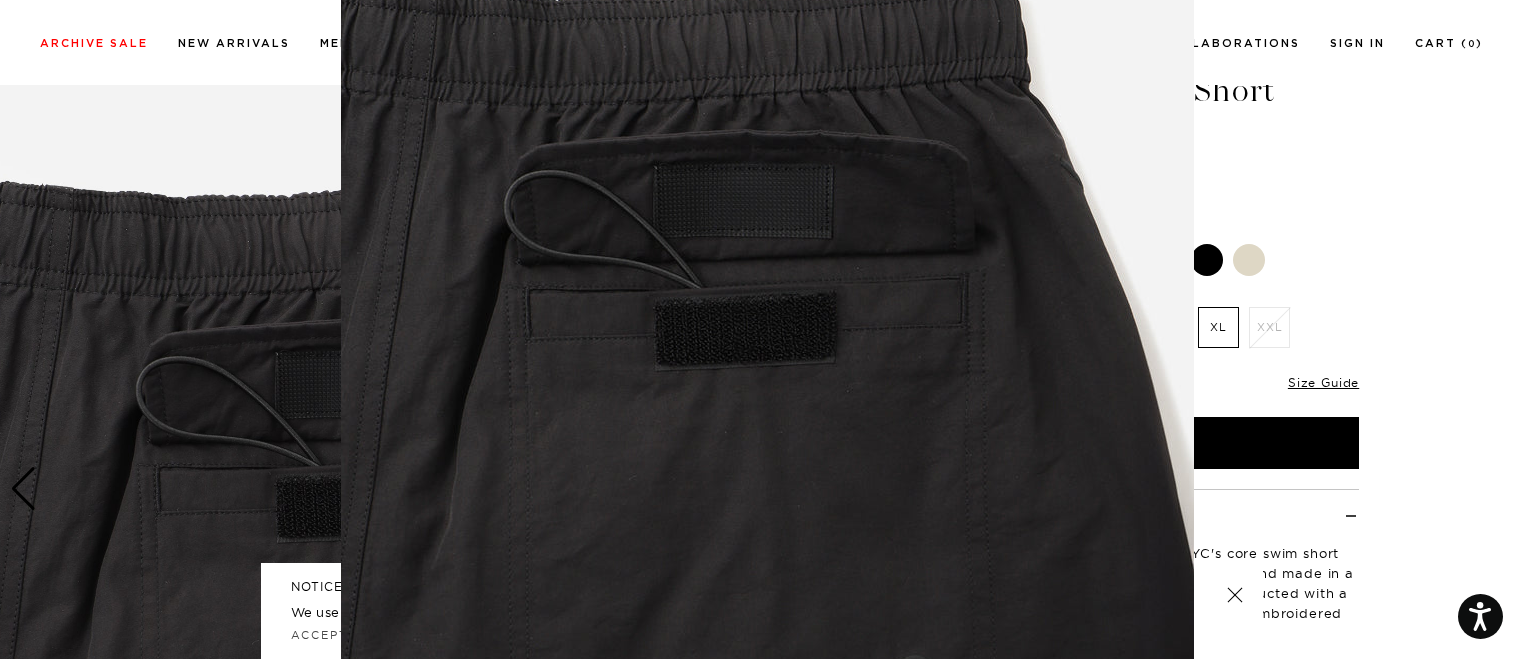 scroll, scrollTop: 216, scrollLeft: 0, axis: vertical 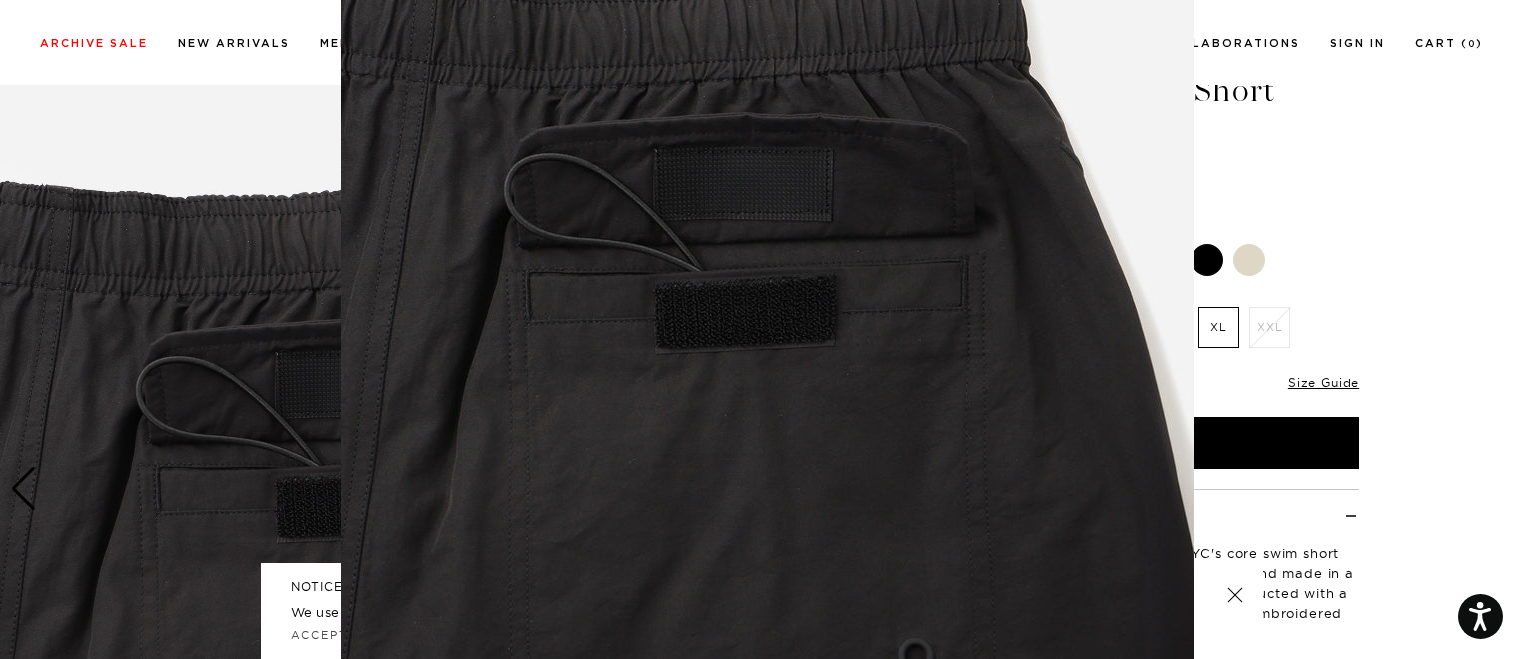 click at bounding box center [767, 296] 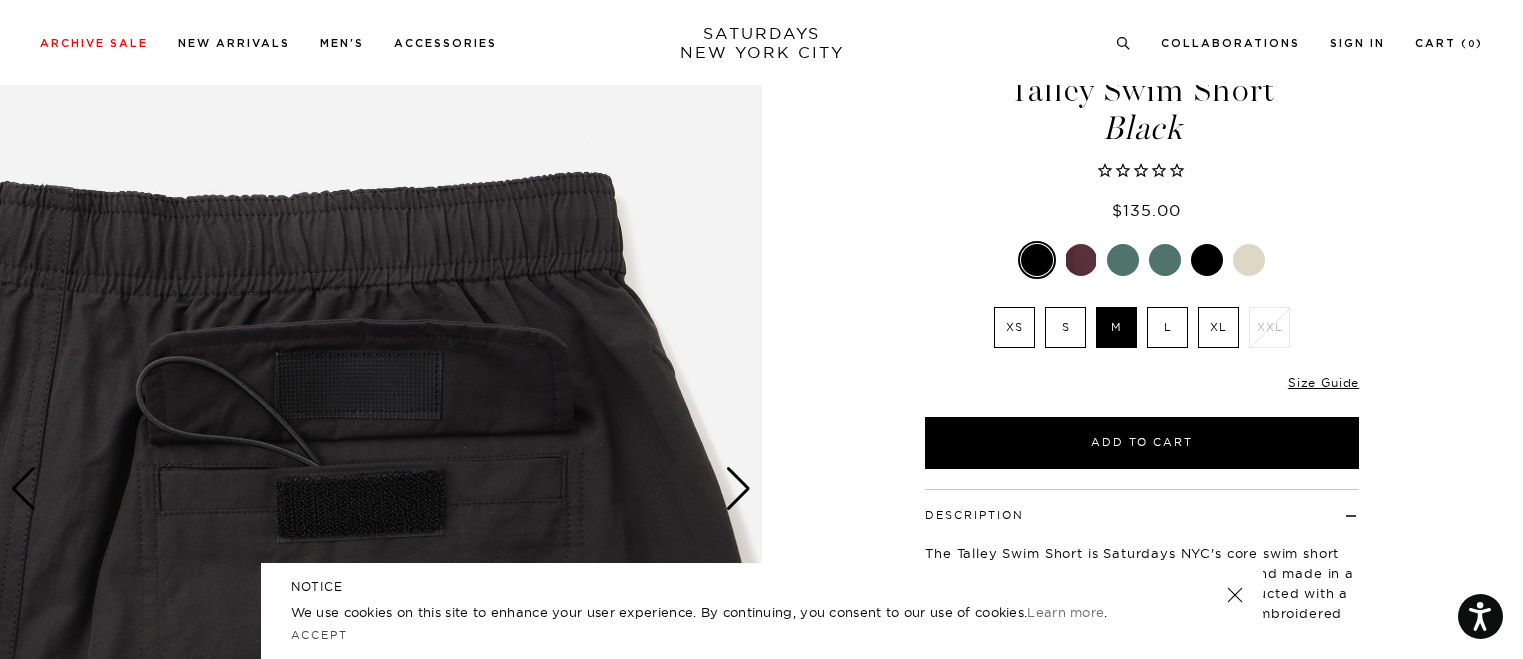 click at bounding box center [1123, 260] 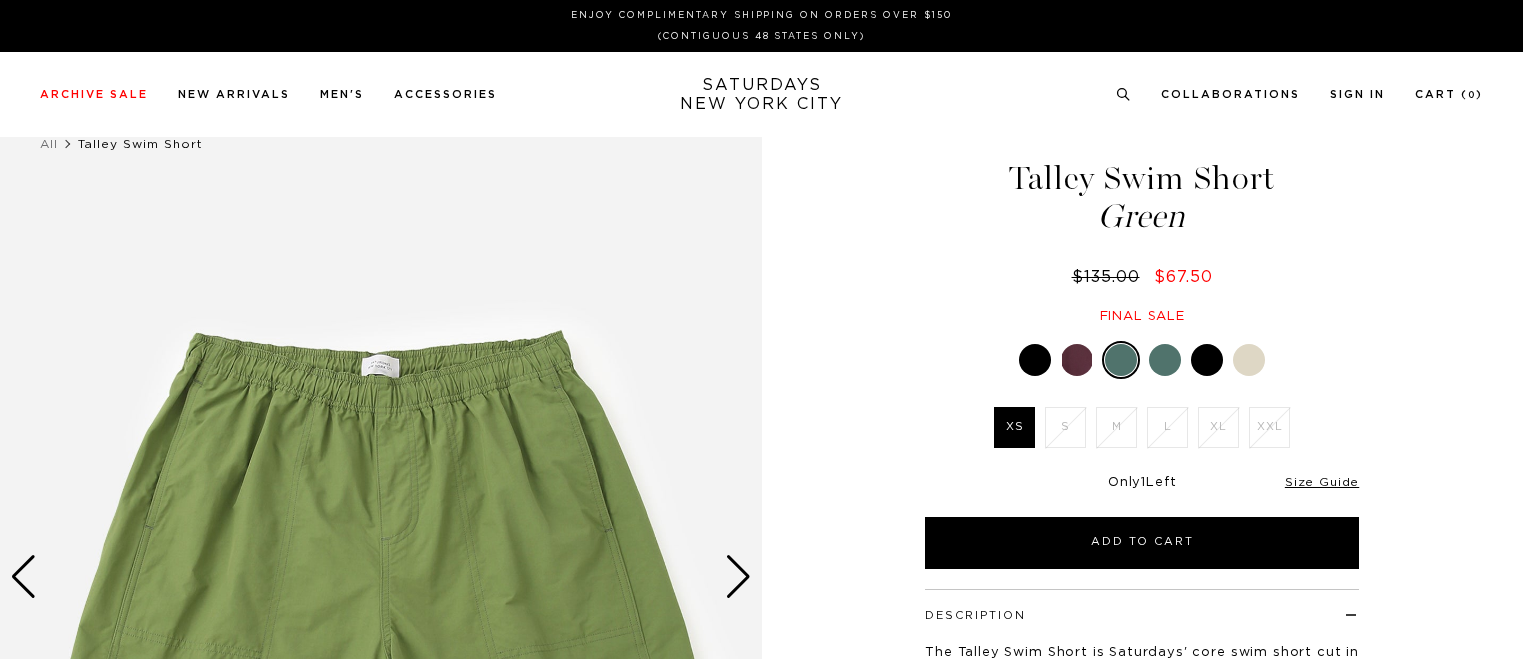 scroll, scrollTop: 0, scrollLeft: 0, axis: both 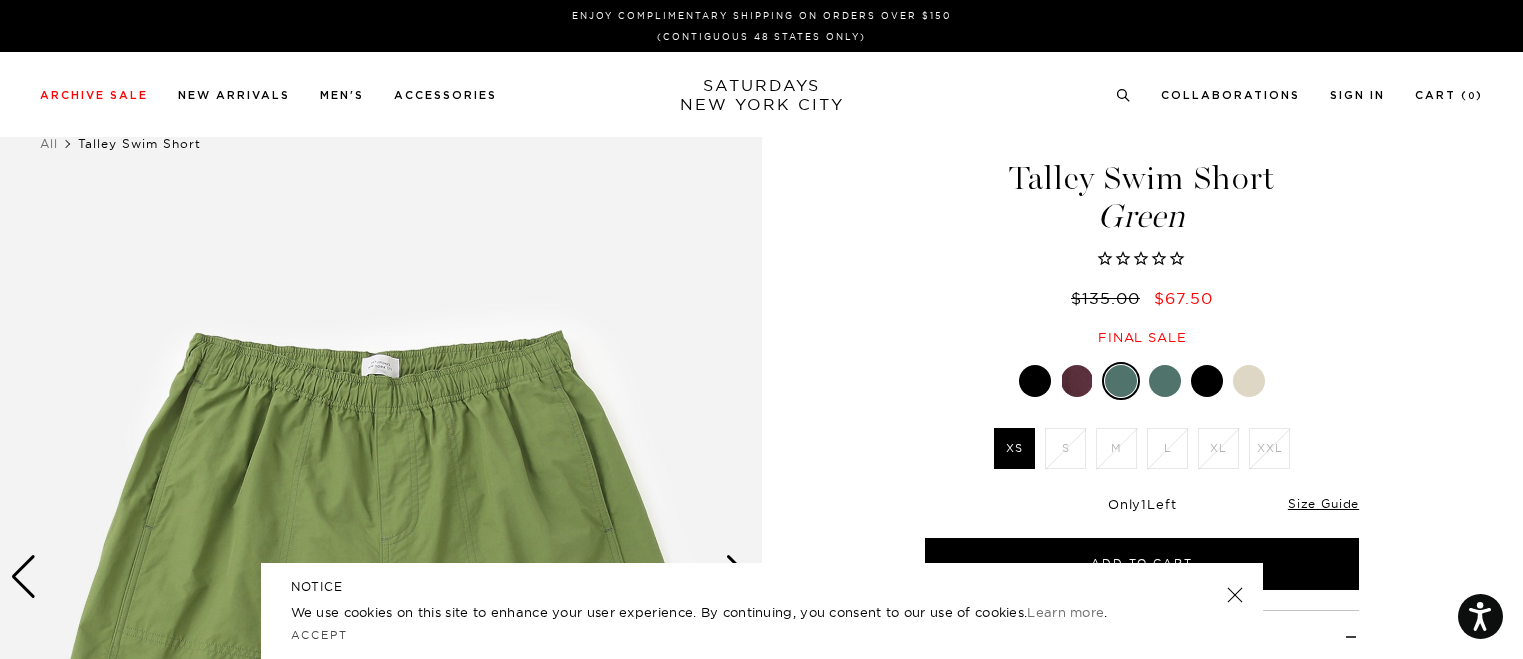 click at bounding box center [1165, 381] 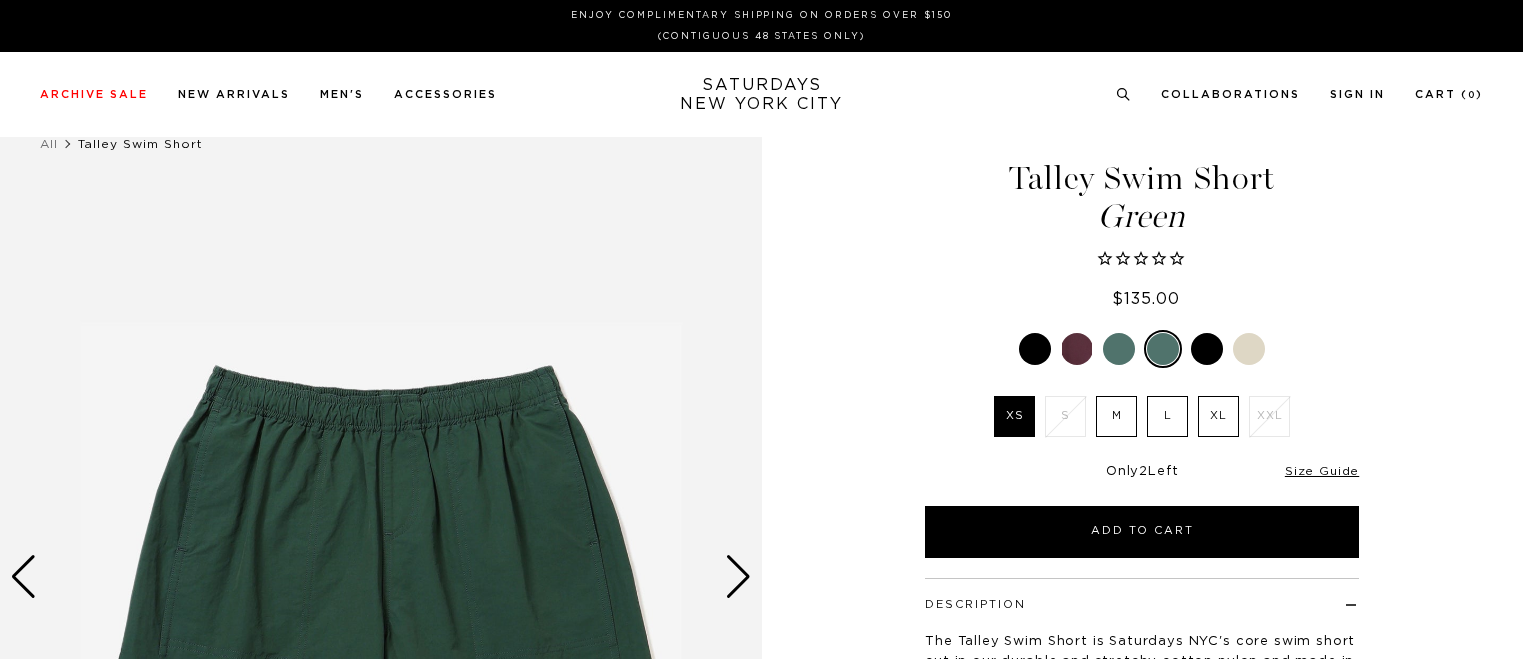 scroll, scrollTop: 0, scrollLeft: 0, axis: both 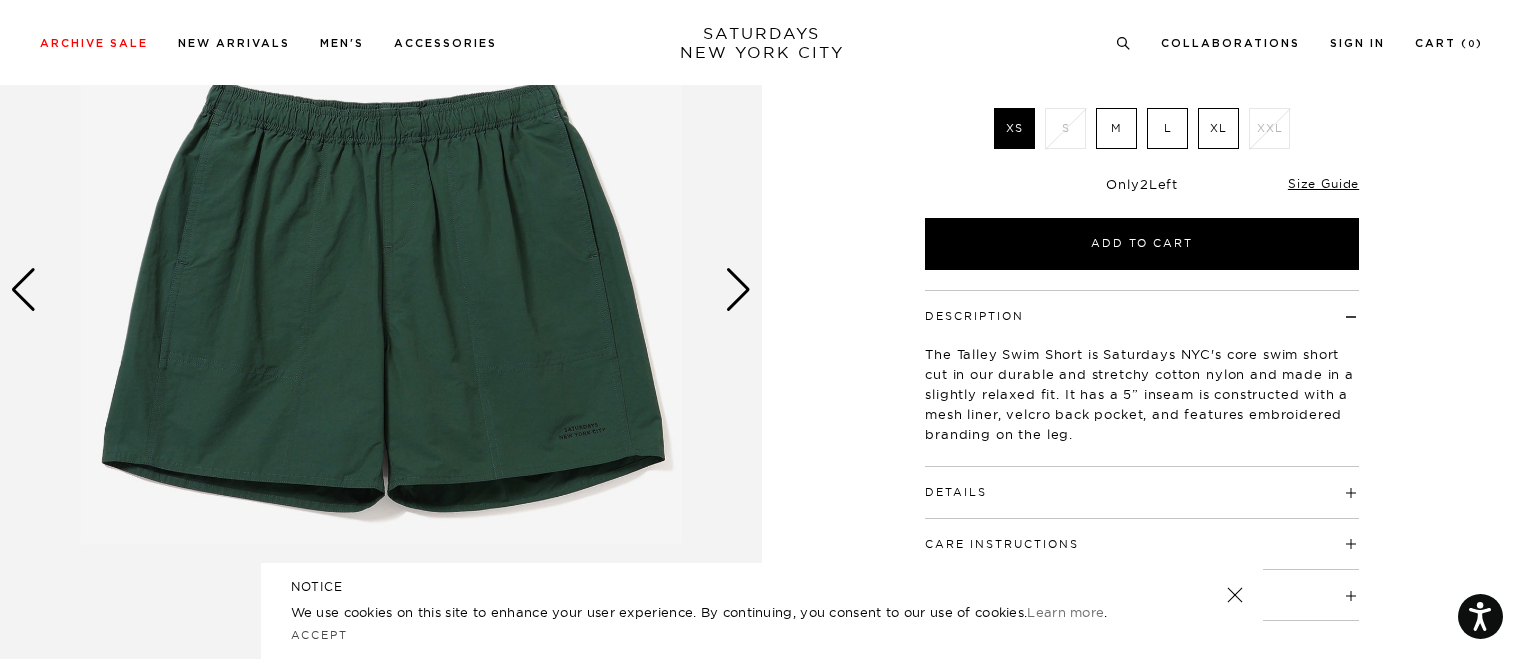click at bounding box center (738, 290) 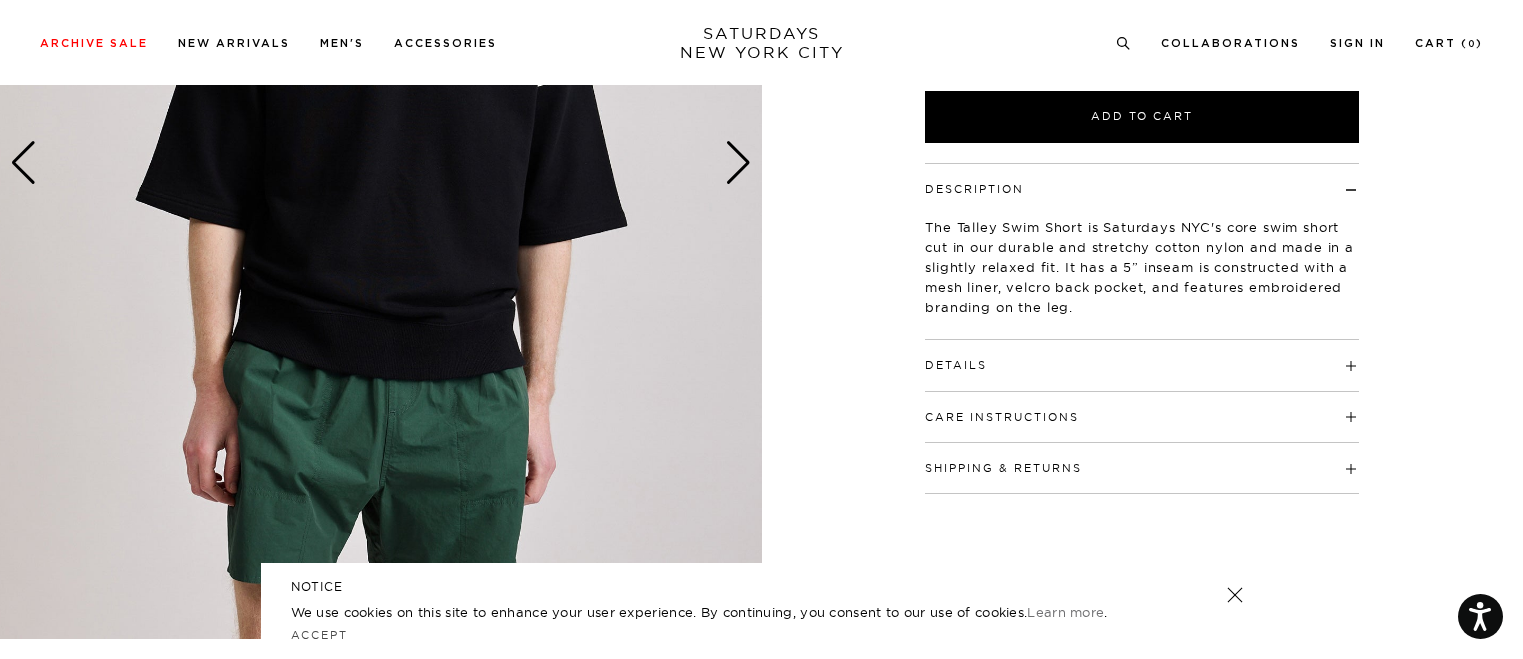 scroll, scrollTop: 400, scrollLeft: 0, axis: vertical 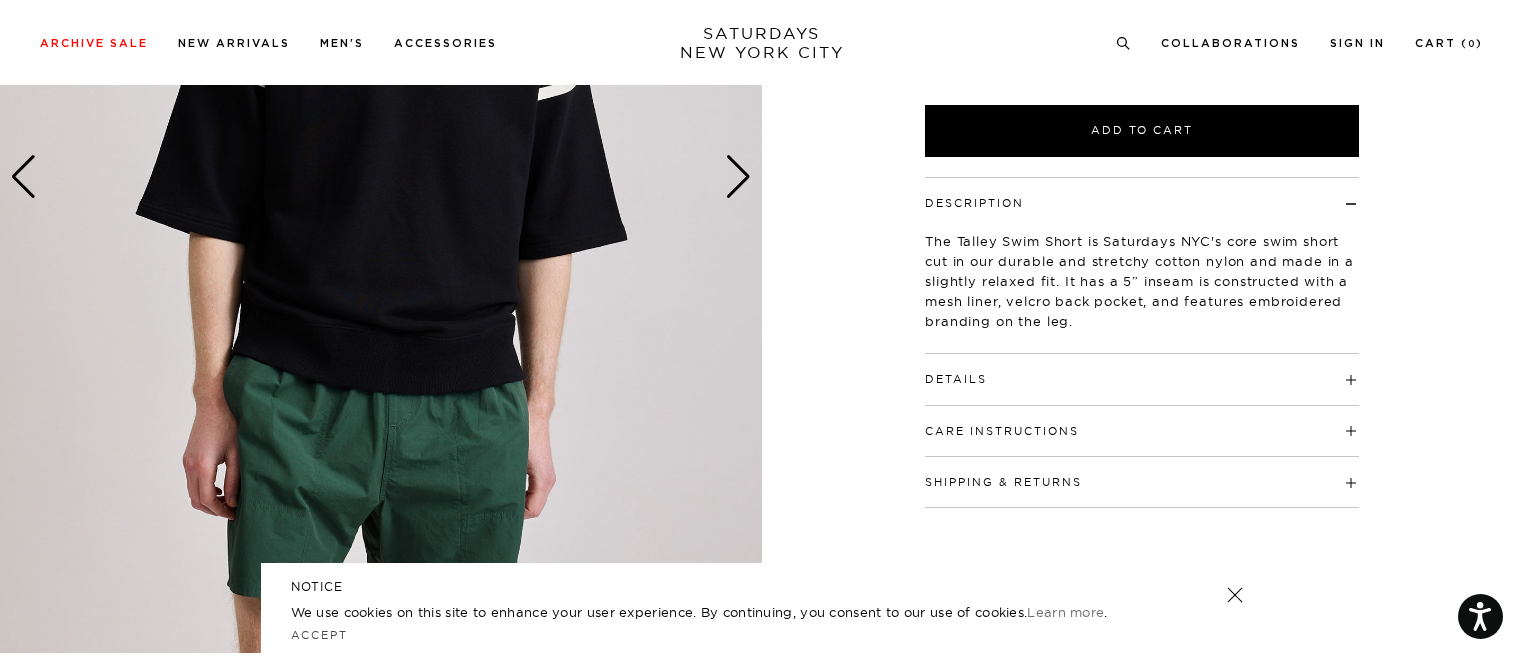 click at bounding box center (738, 177) 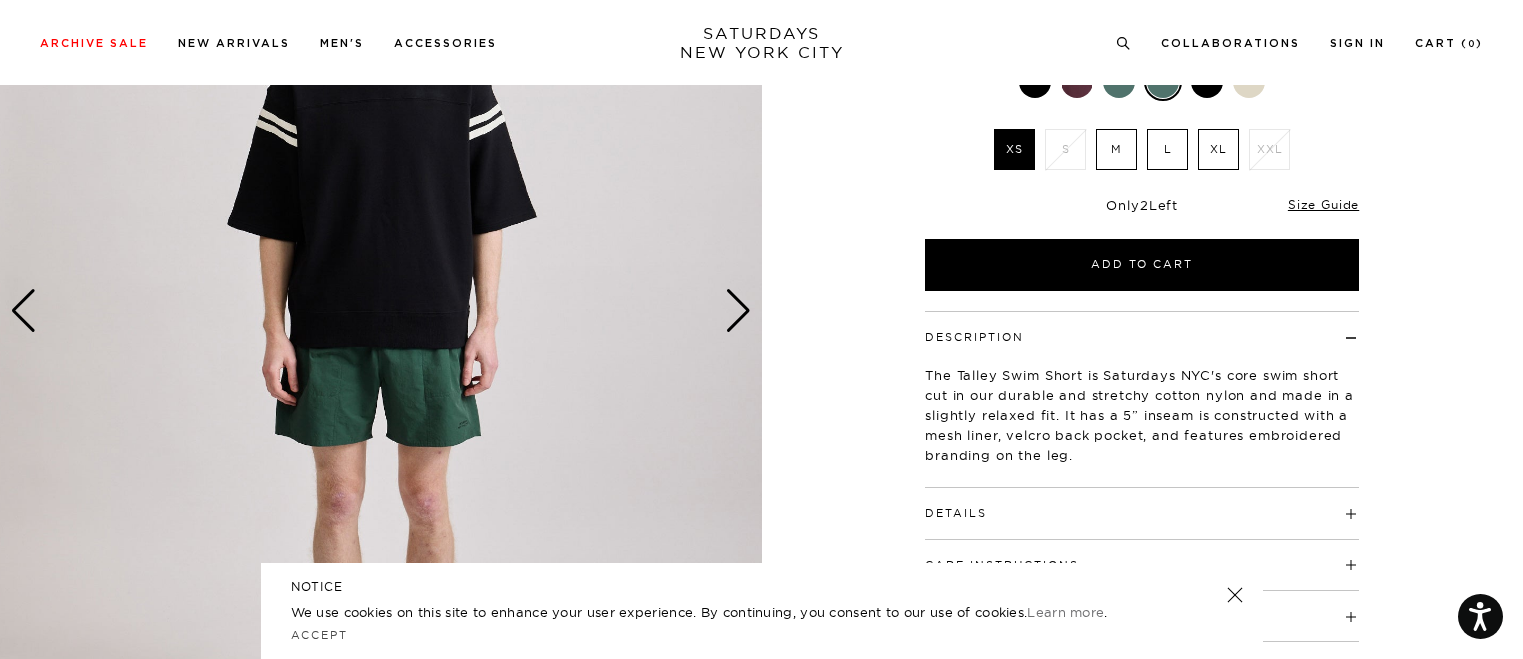 scroll, scrollTop: 306, scrollLeft: 0, axis: vertical 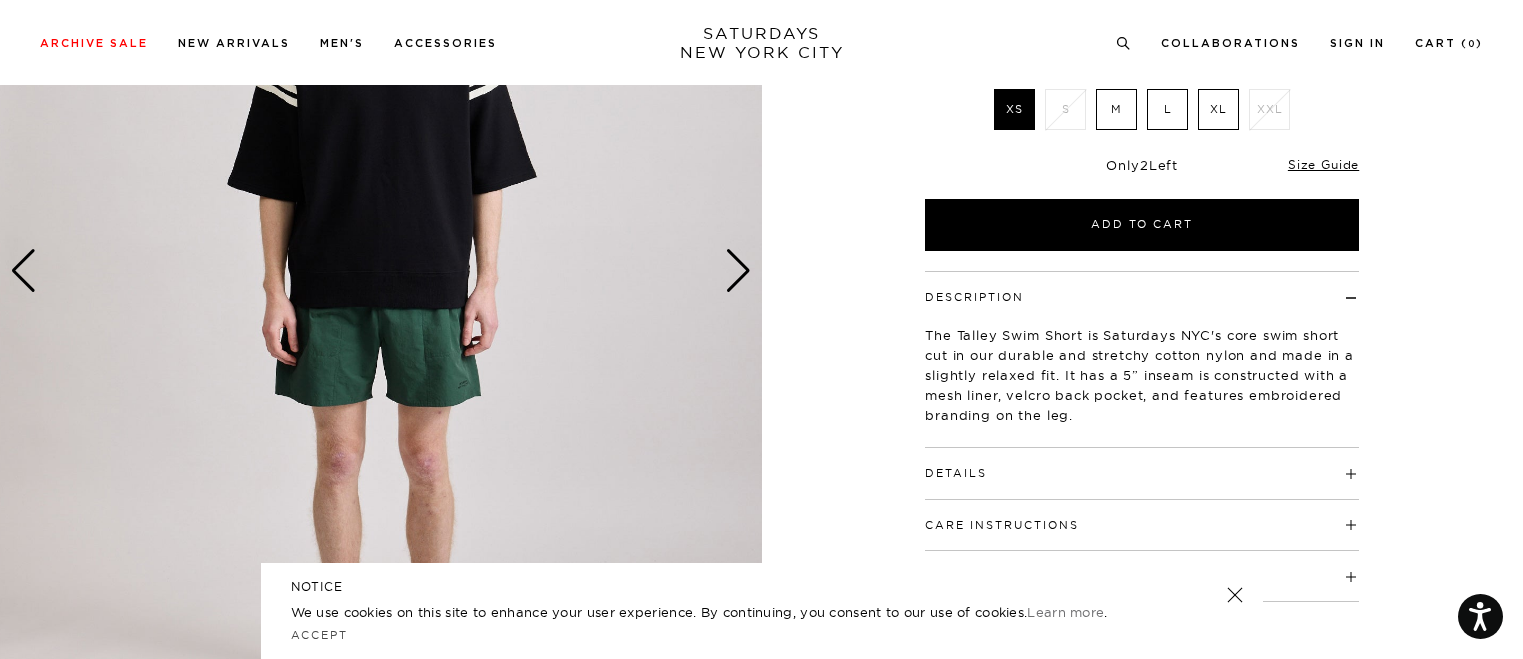 click at bounding box center (738, 271) 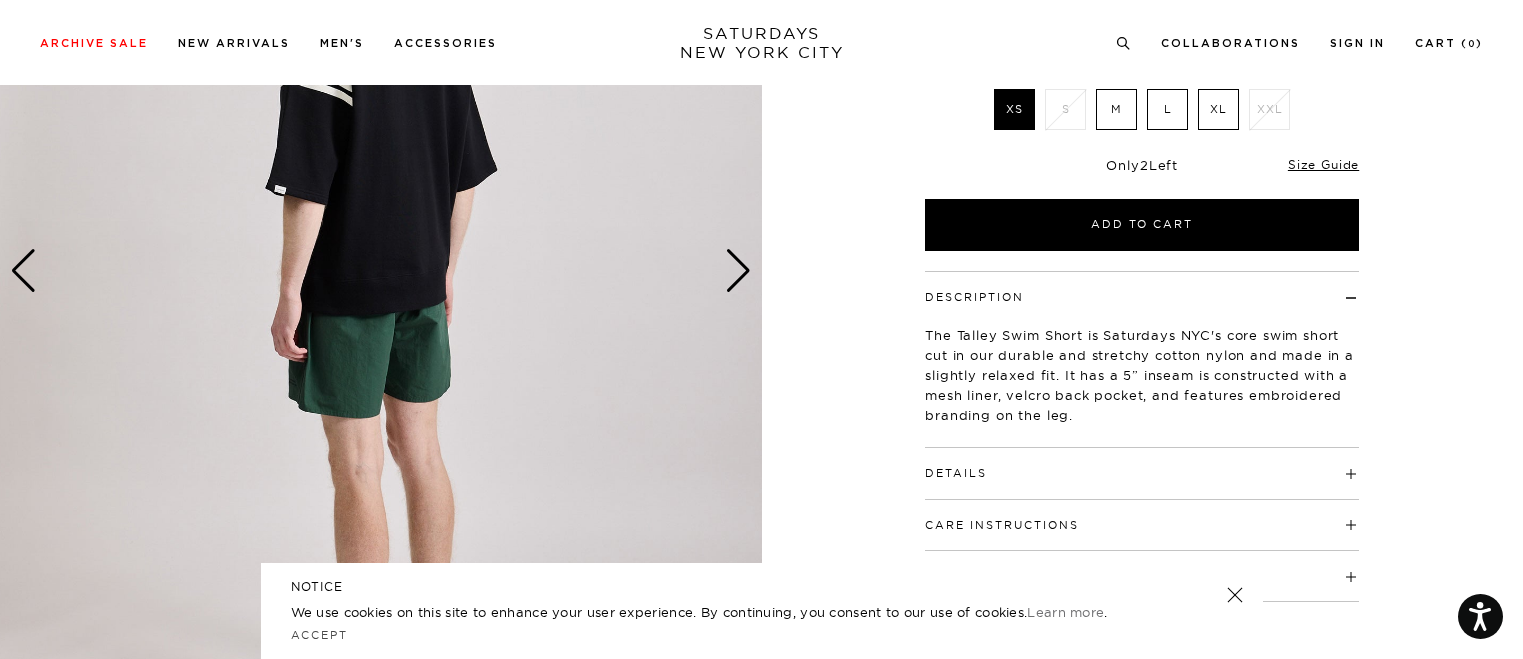click at bounding box center (738, 271) 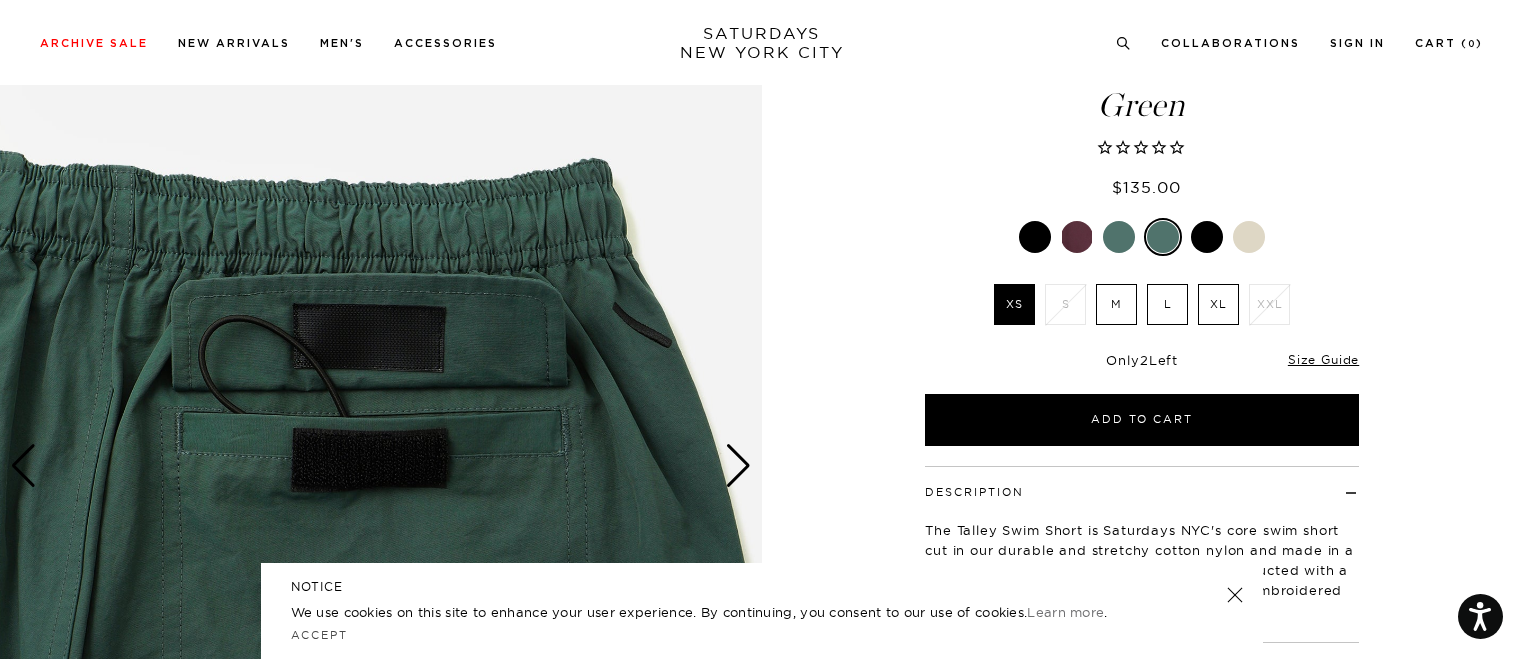 scroll, scrollTop: 0, scrollLeft: 0, axis: both 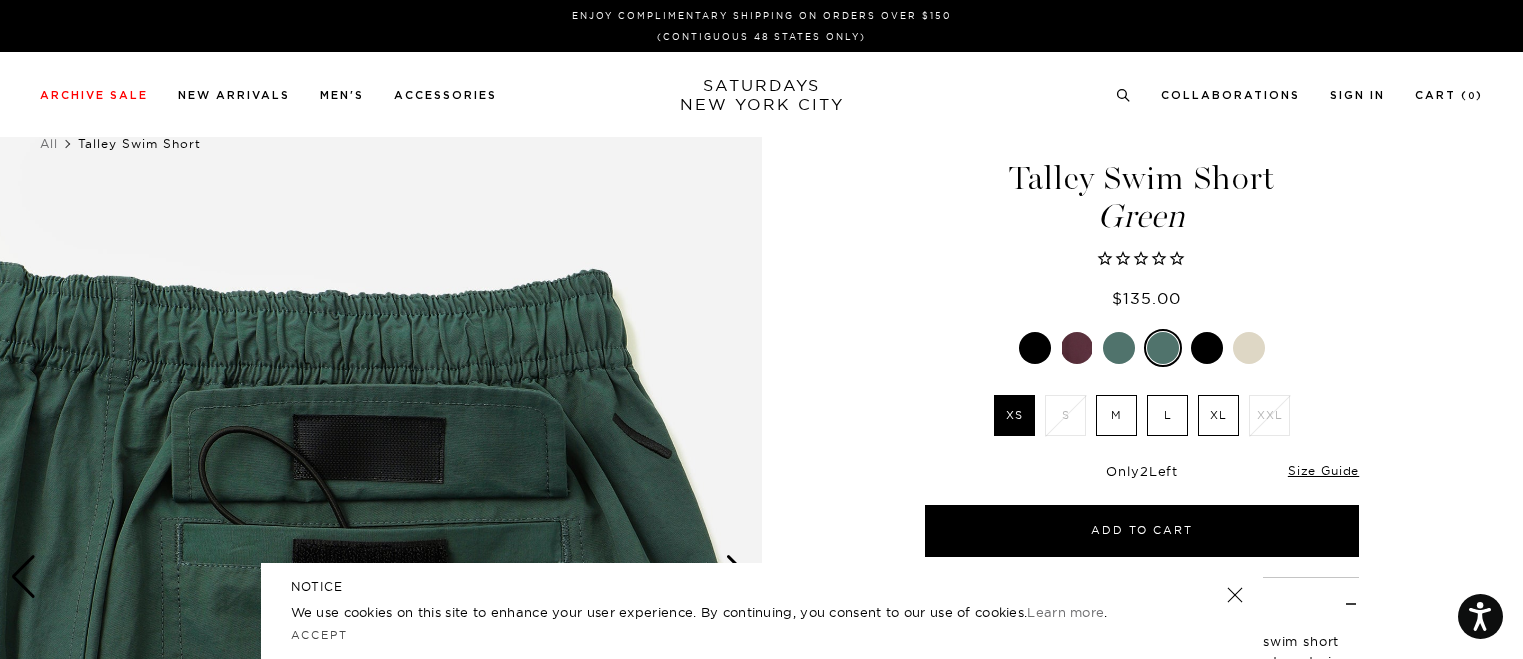 click at bounding box center [1077, 348] 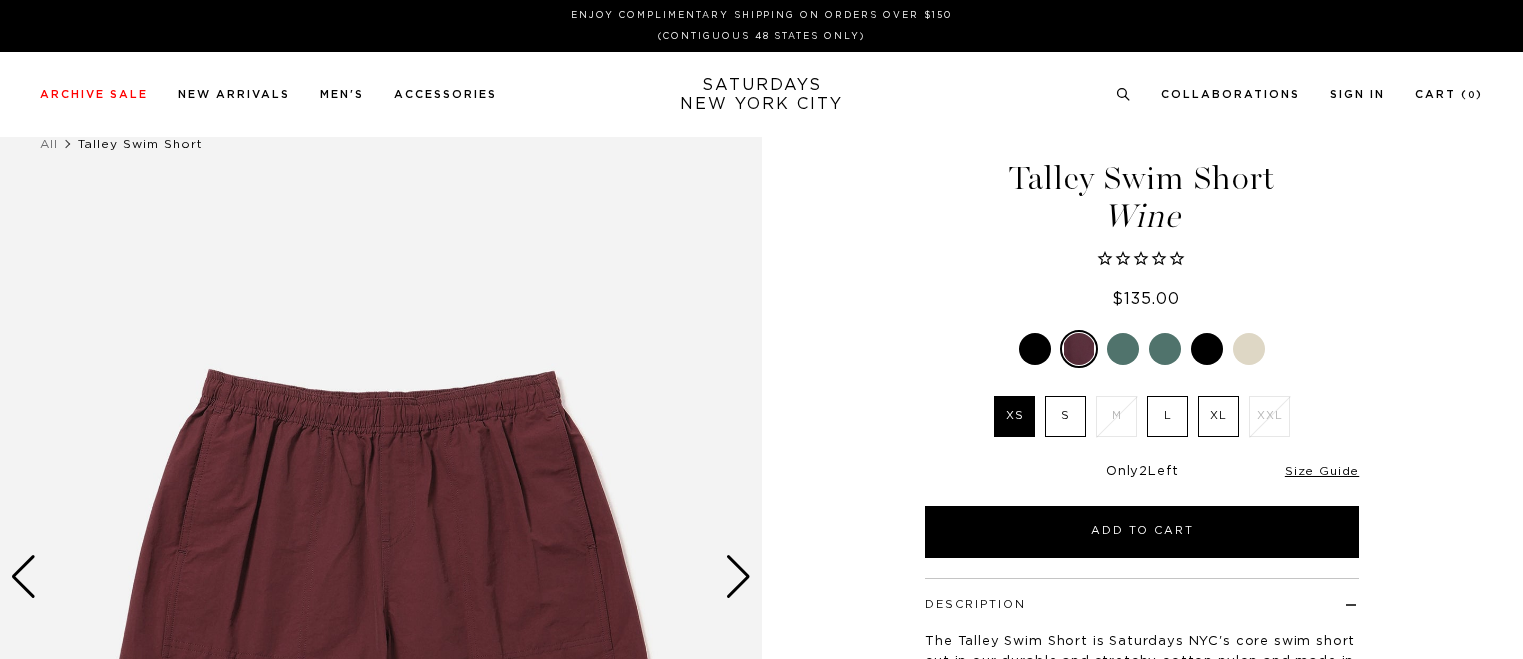 scroll, scrollTop: 0, scrollLeft: 0, axis: both 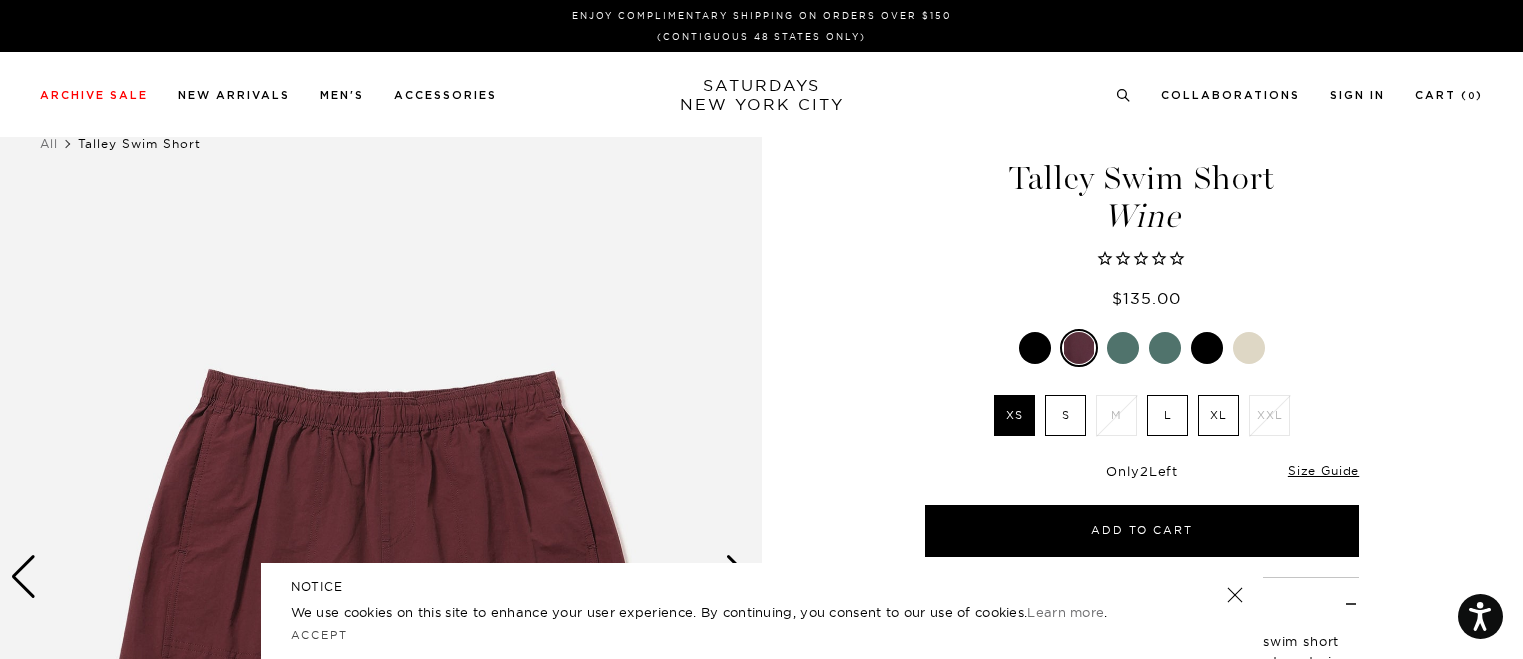 click at bounding box center (1249, 348) 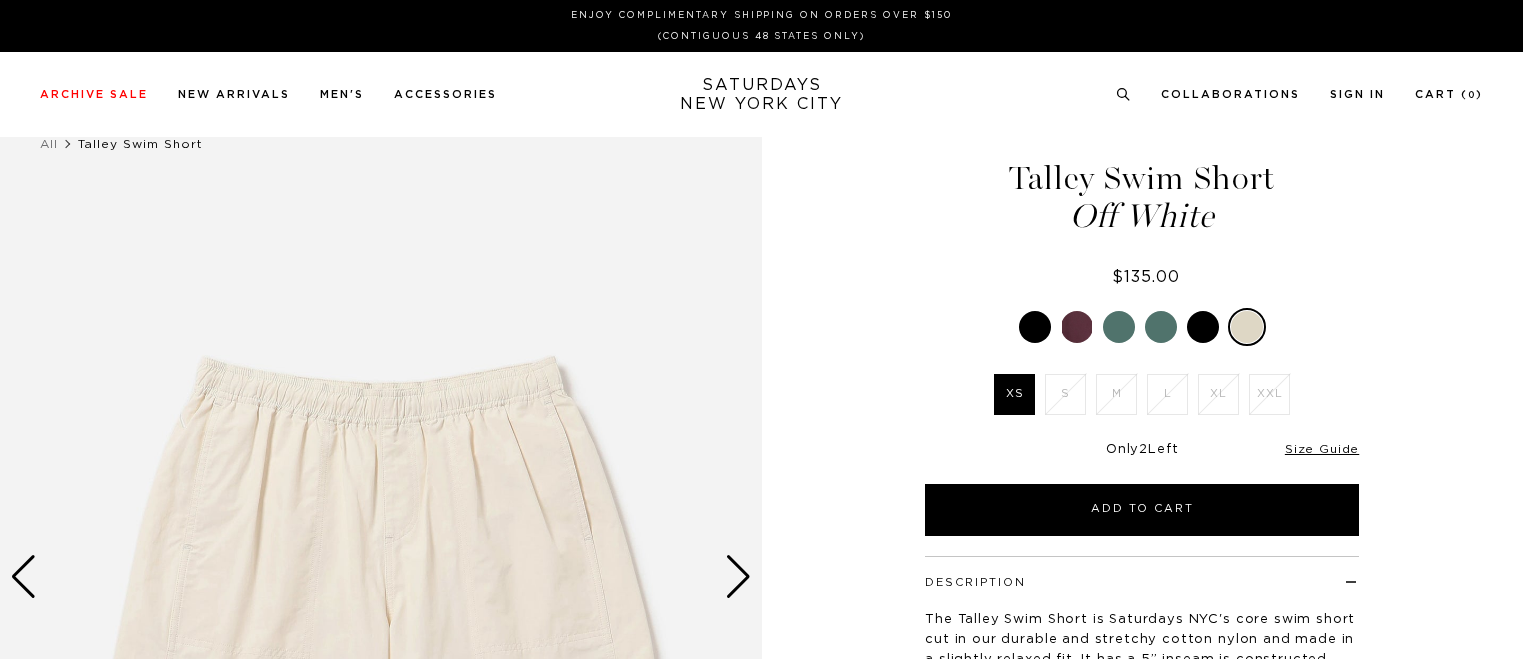 scroll, scrollTop: 0, scrollLeft: 0, axis: both 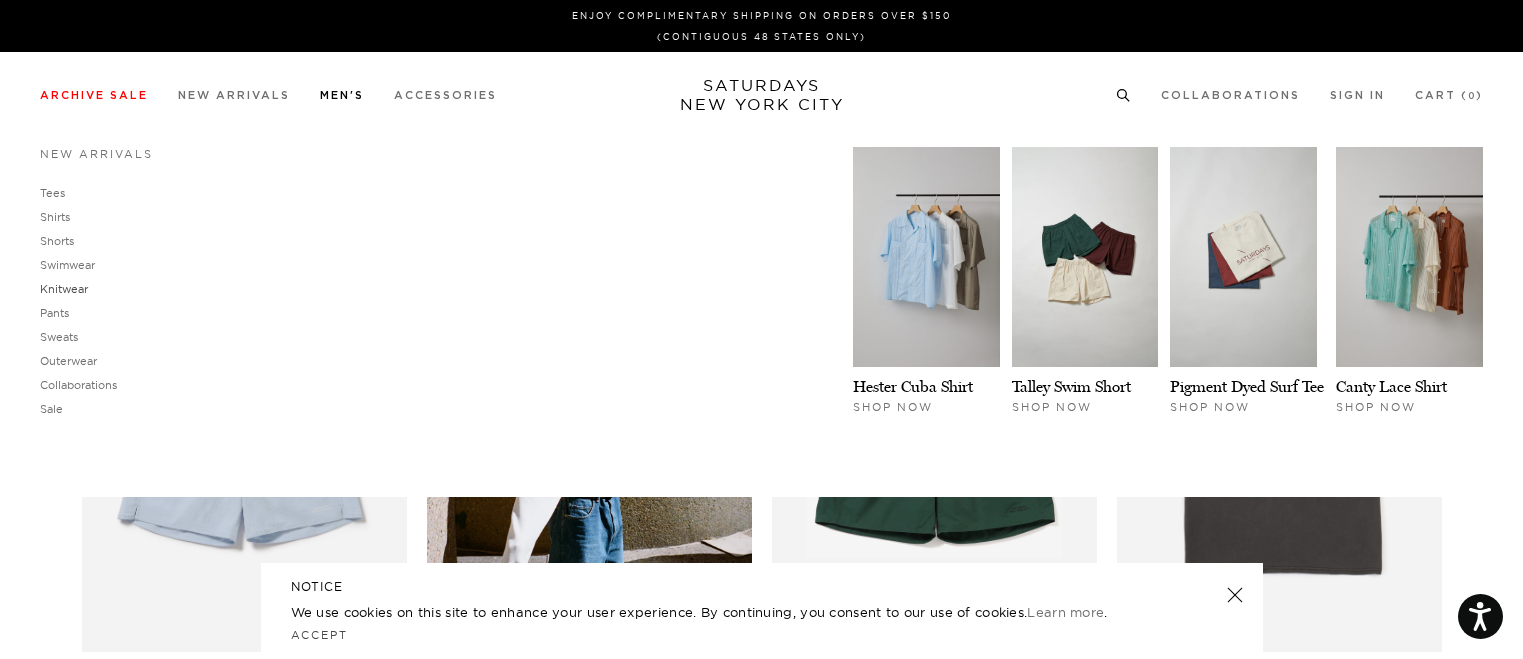 click on "Knitwear" at bounding box center (64, 289) 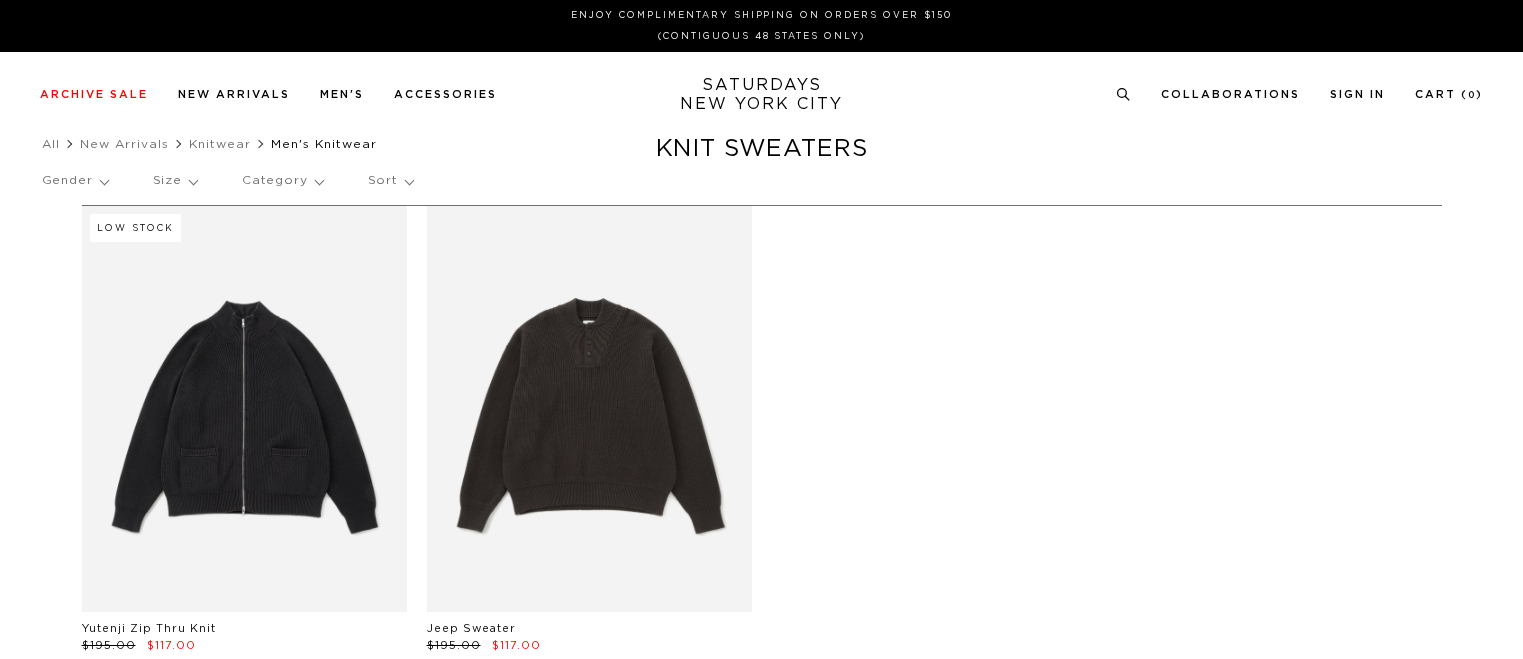 scroll, scrollTop: 0, scrollLeft: 0, axis: both 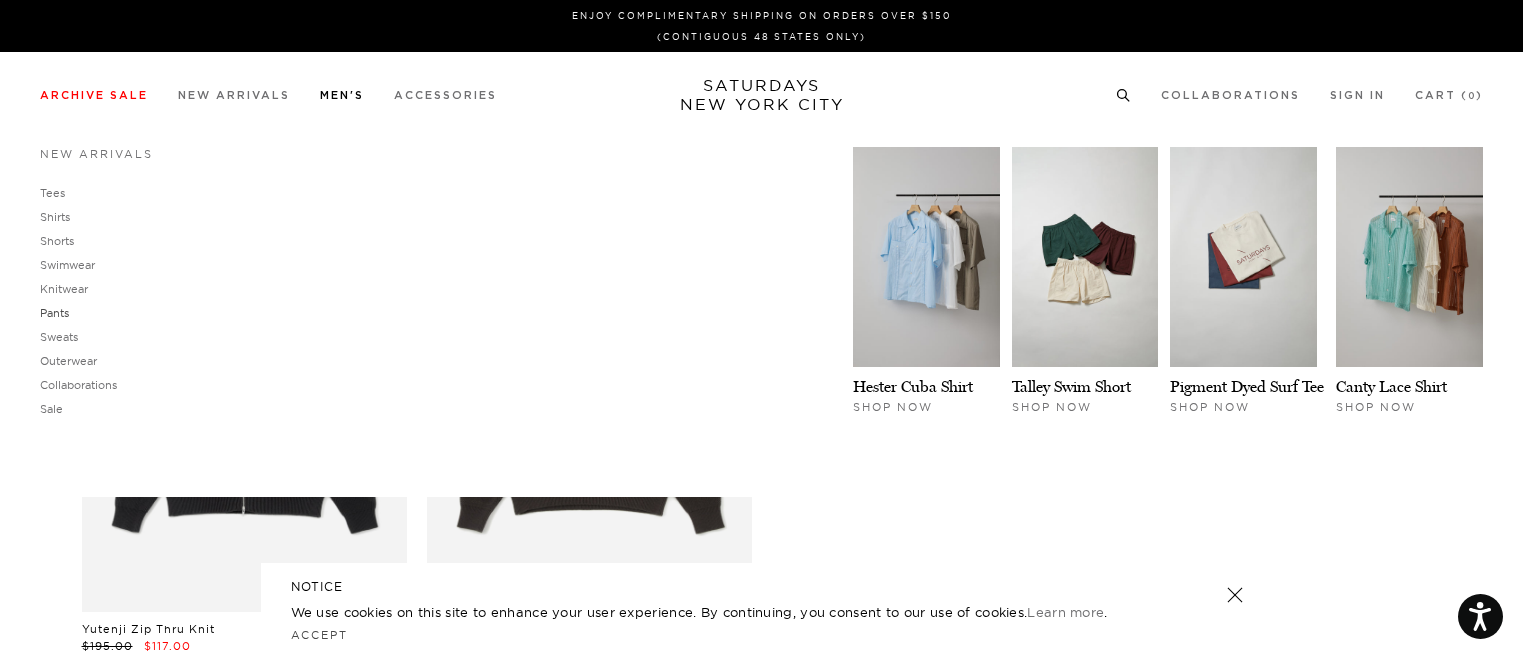 click on "Pants" at bounding box center [54, 313] 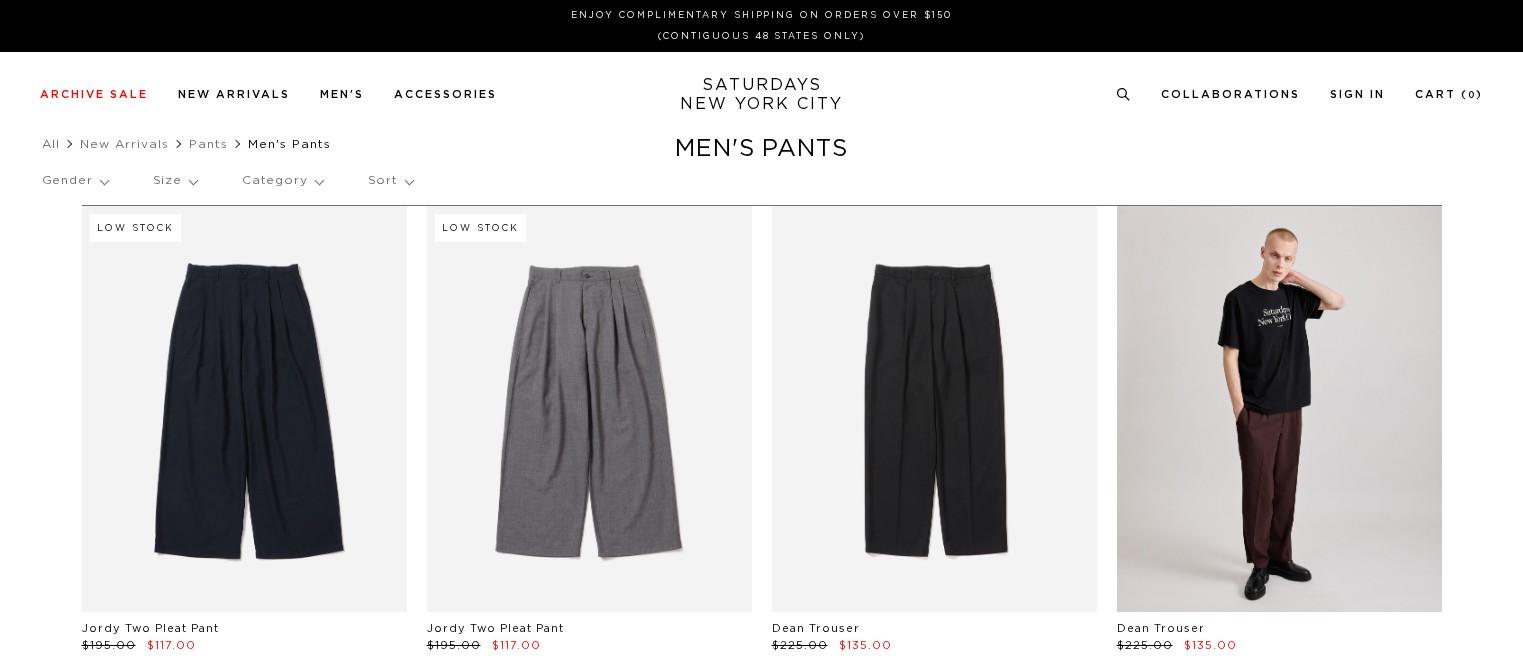 scroll, scrollTop: 0, scrollLeft: 0, axis: both 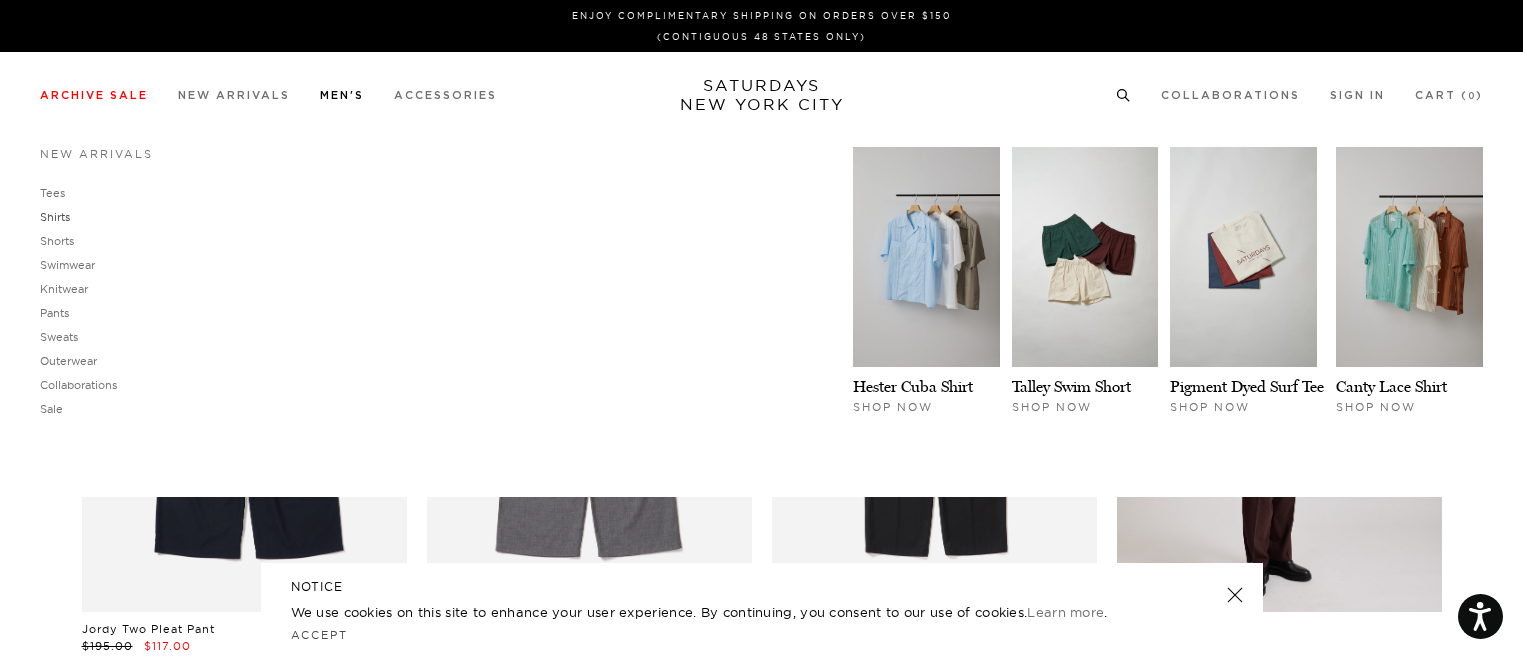 click on "Shirts" at bounding box center (55, 217) 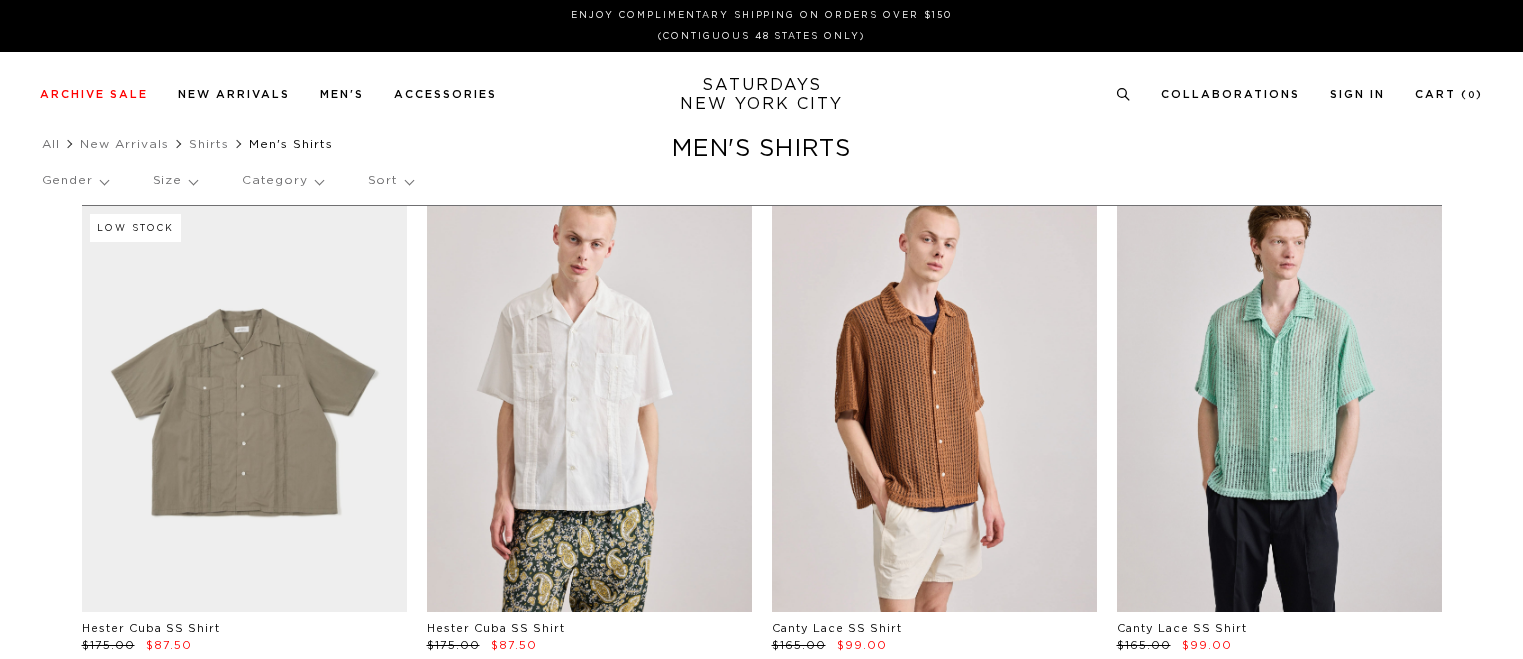 scroll, scrollTop: 0, scrollLeft: 0, axis: both 